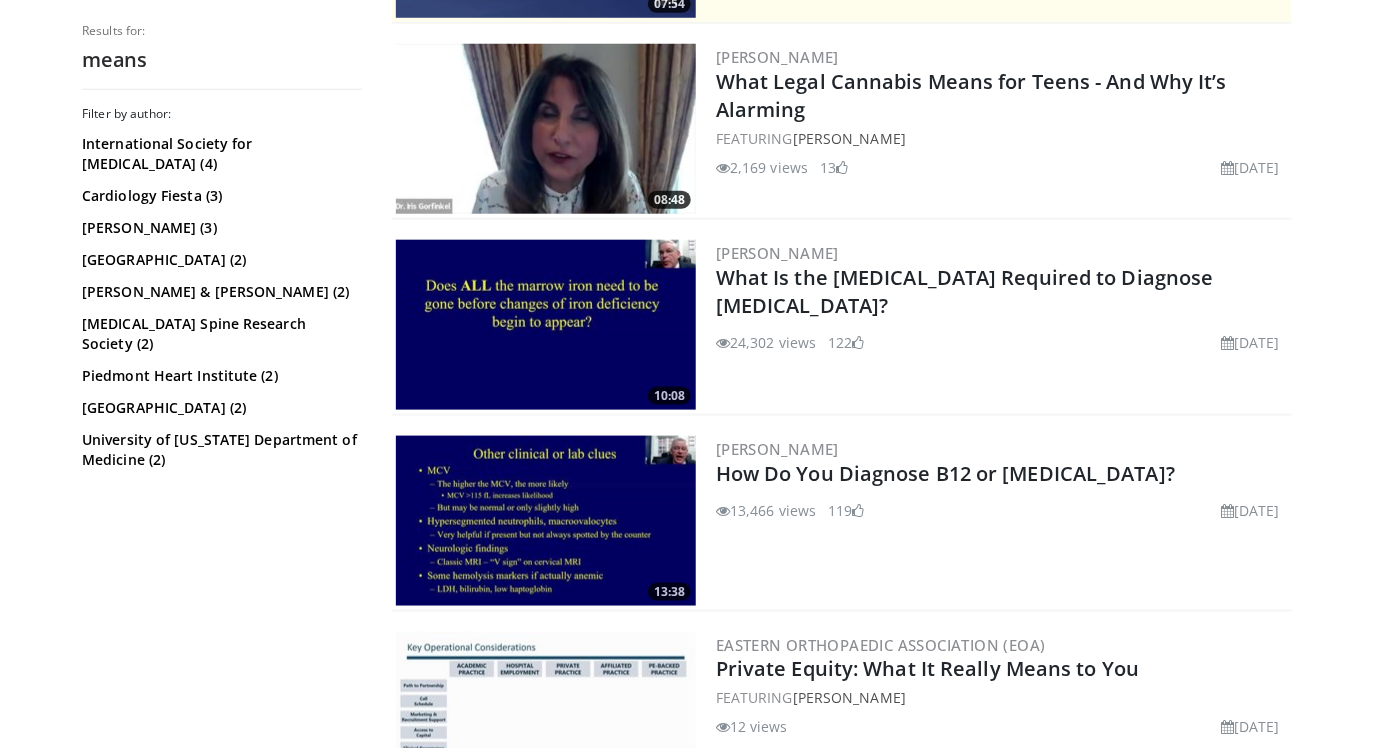 scroll, scrollTop: 606, scrollLeft: 0, axis: vertical 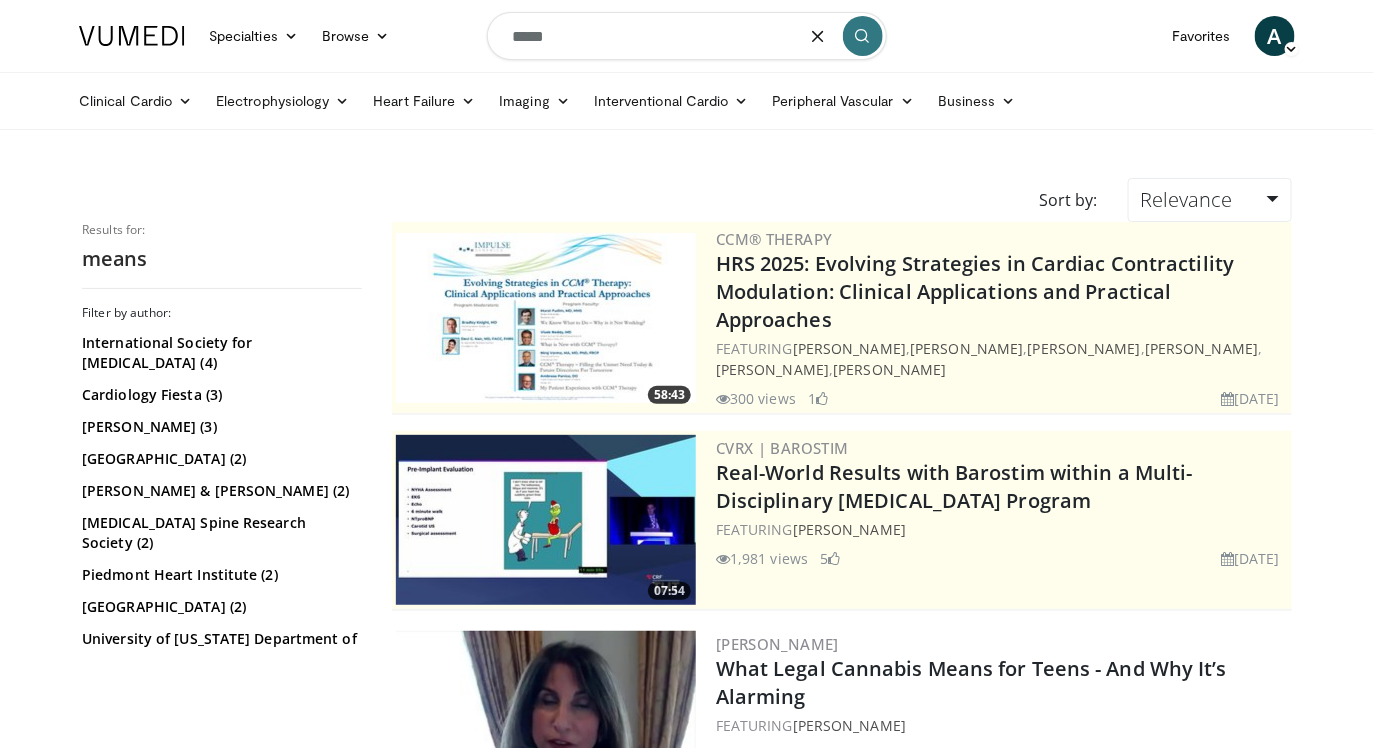 click on "*****" at bounding box center [687, 36] 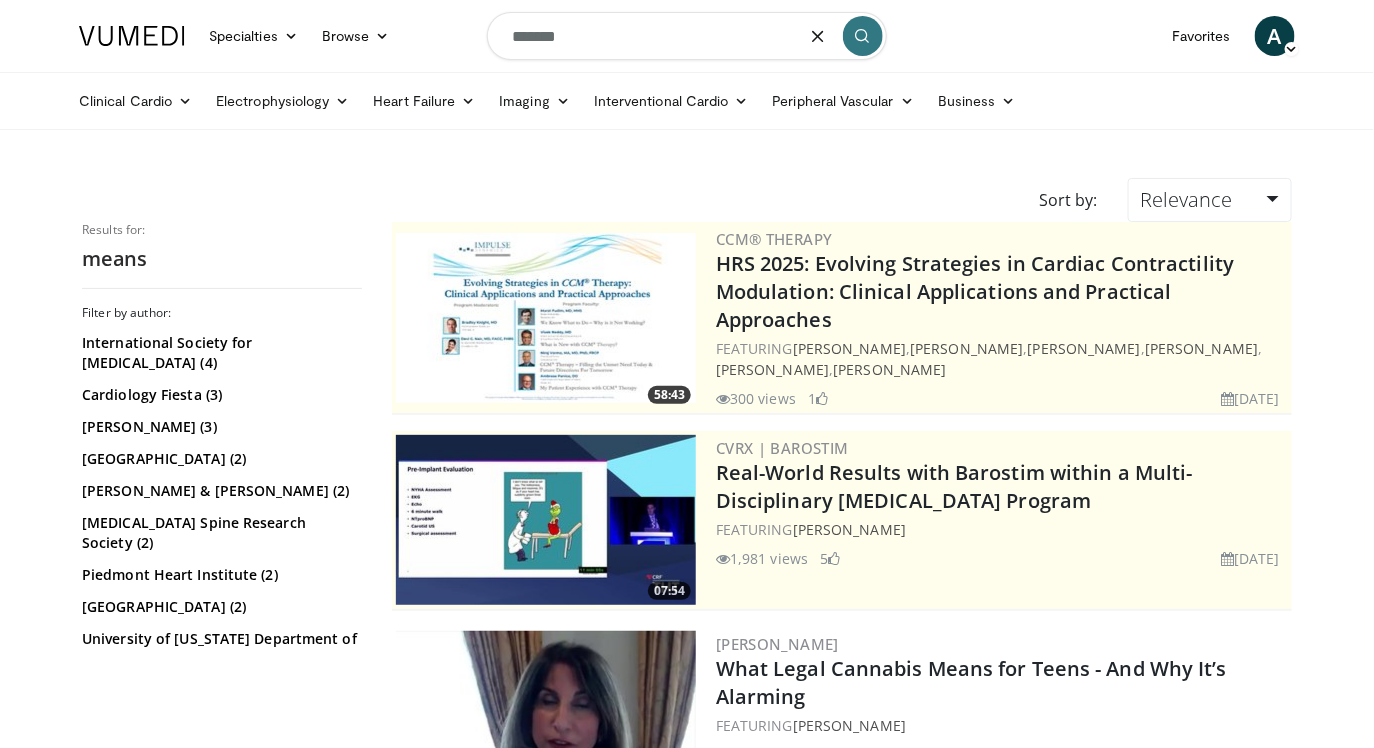 type on "*******" 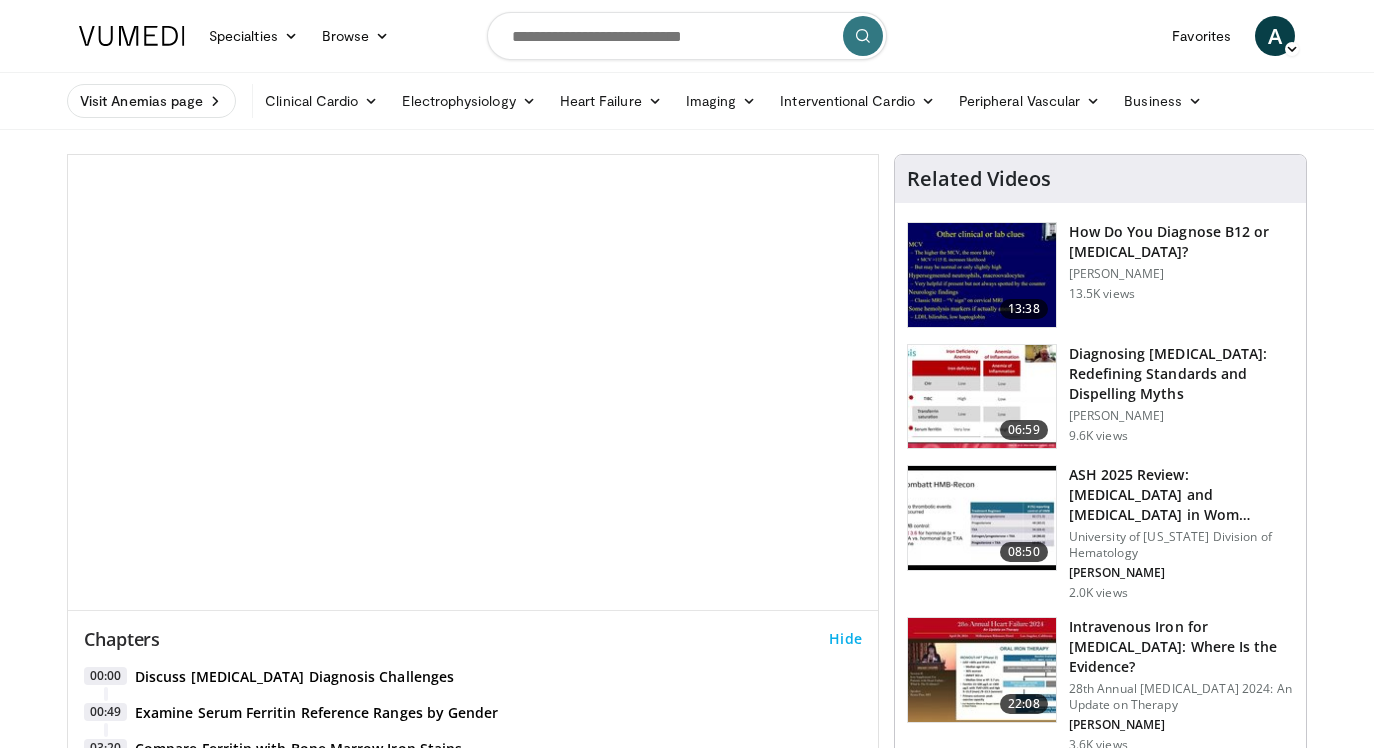 scroll, scrollTop: 0, scrollLeft: 0, axis: both 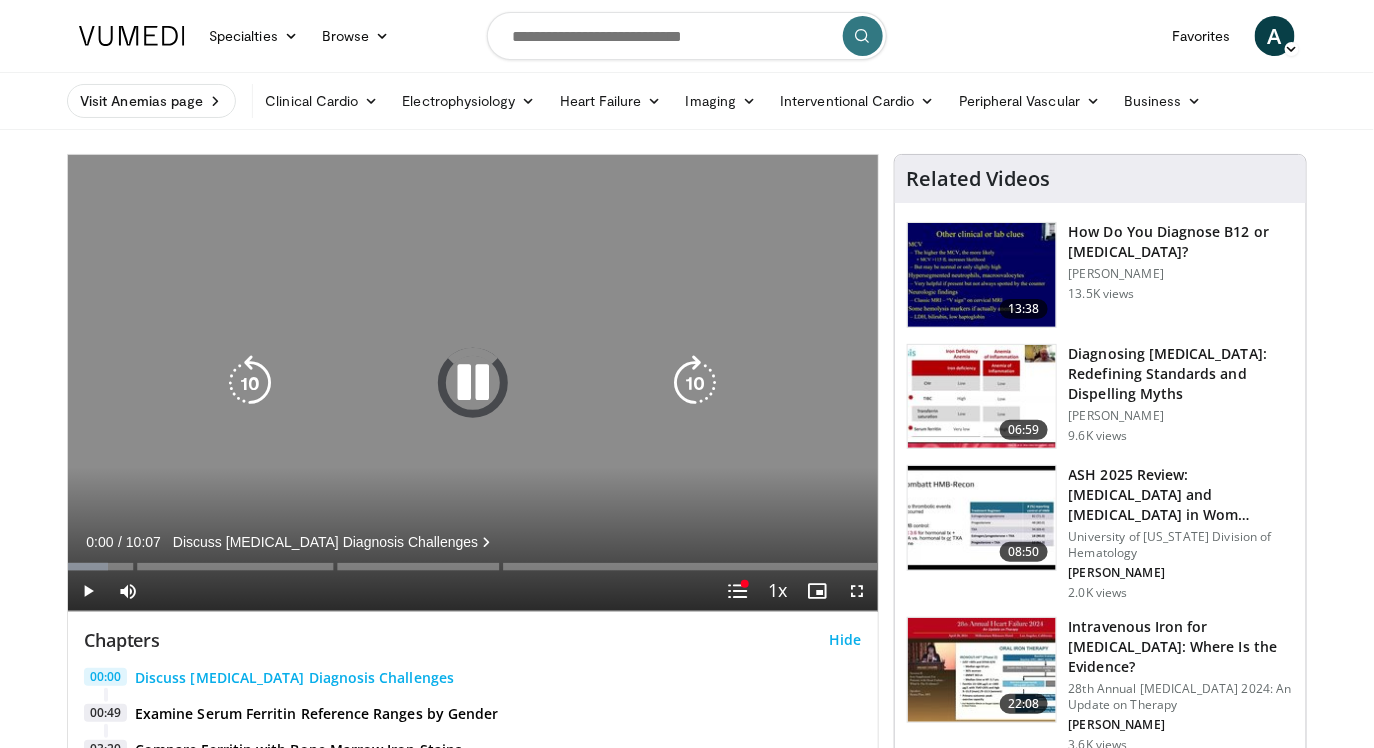 click at bounding box center [473, 383] 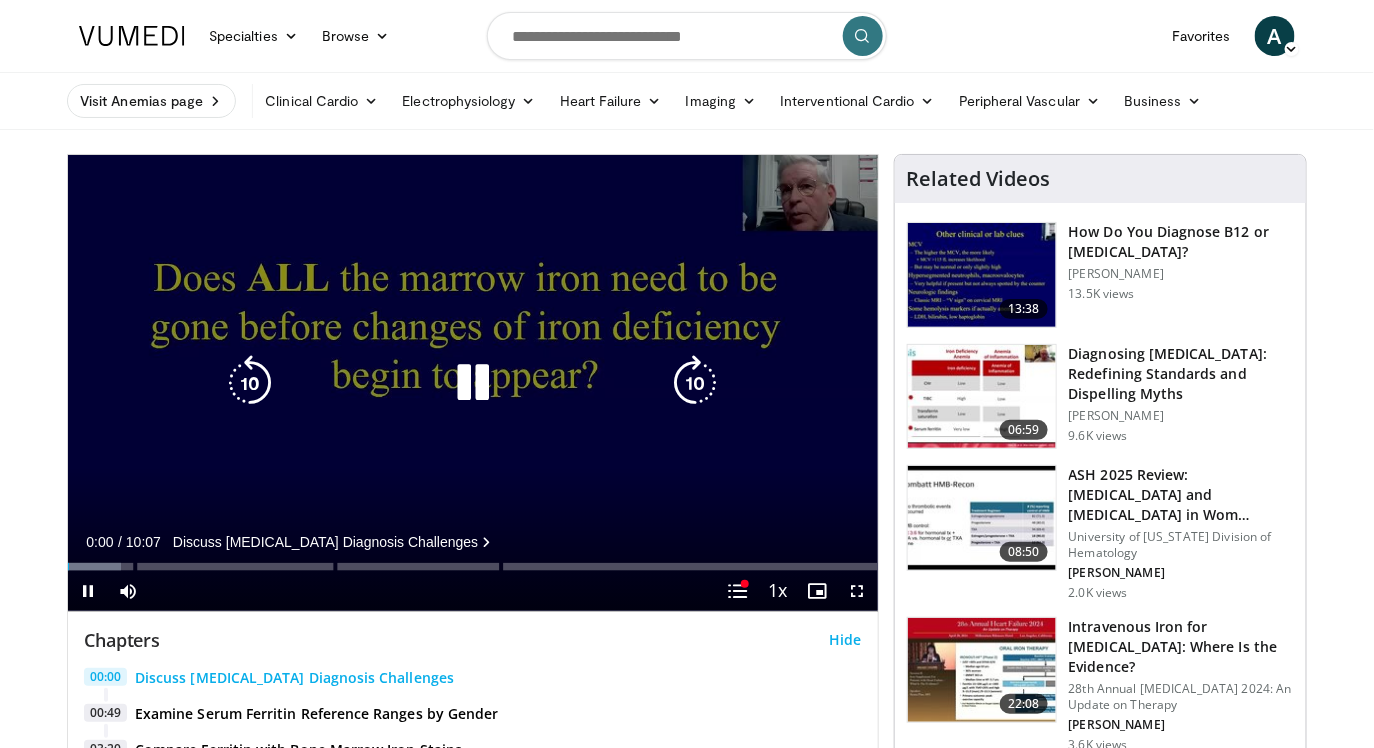 click at bounding box center (473, 383) 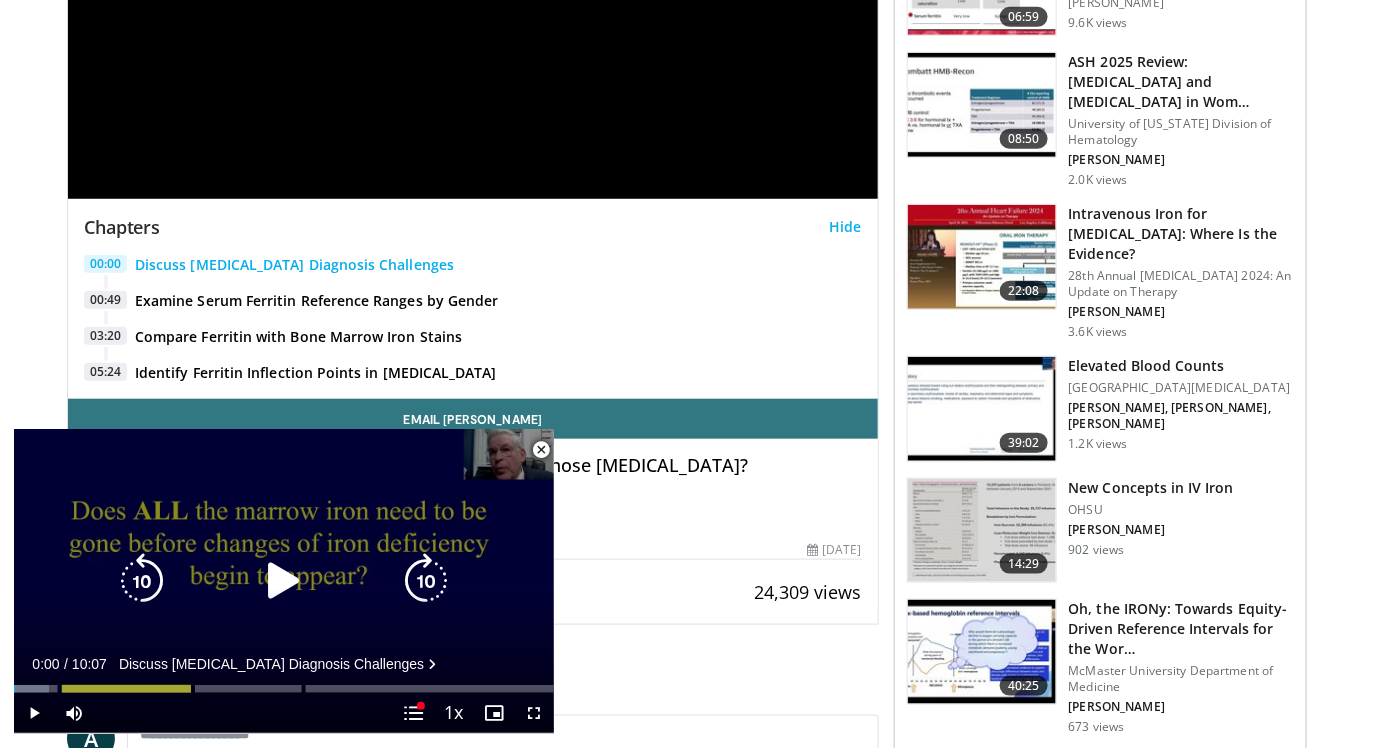 scroll, scrollTop: 415, scrollLeft: 0, axis: vertical 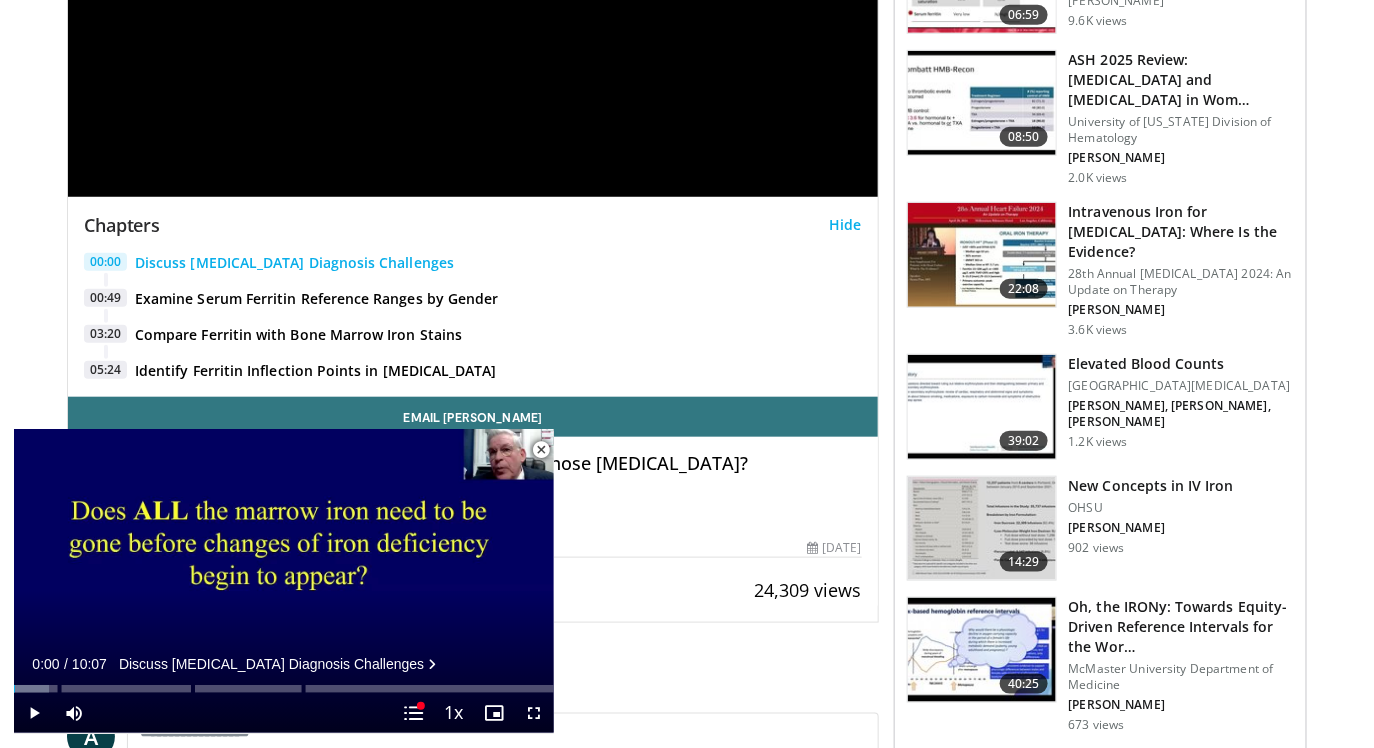 click at bounding box center (541, 450) 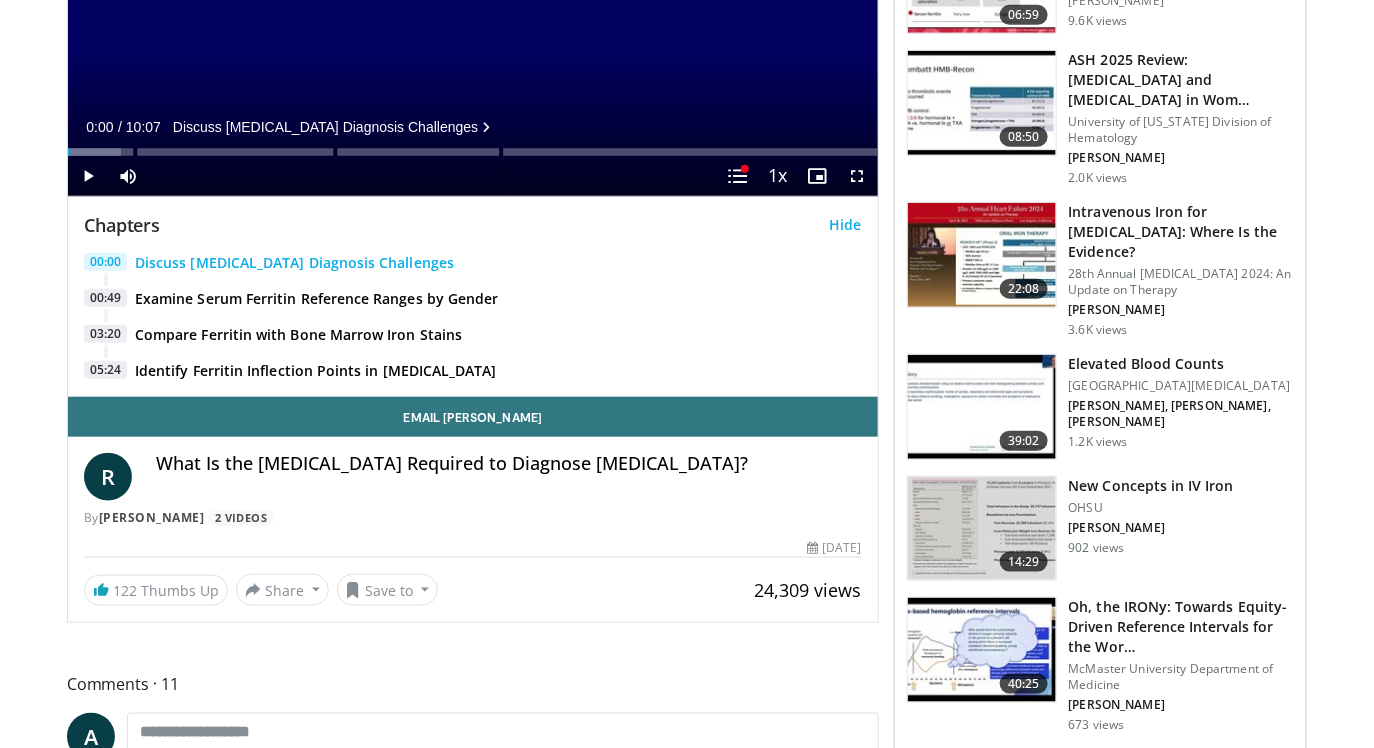 click on "What Is the Serum Ferritin Level Required to Diagnose Iron Deficiency?" at bounding box center (509, 464) 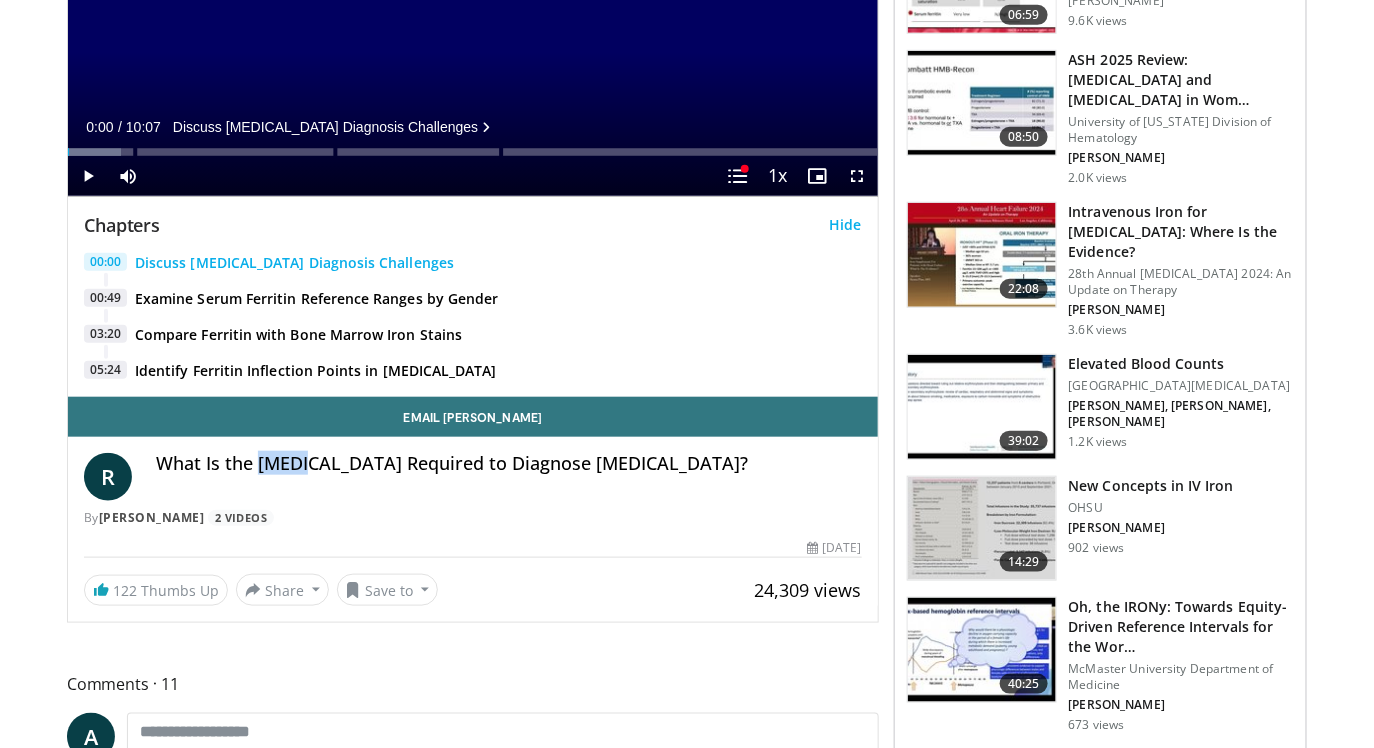 click on "What Is the Serum Ferritin Level Required to Diagnose Iron Deficiency?" at bounding box center [509, 464] 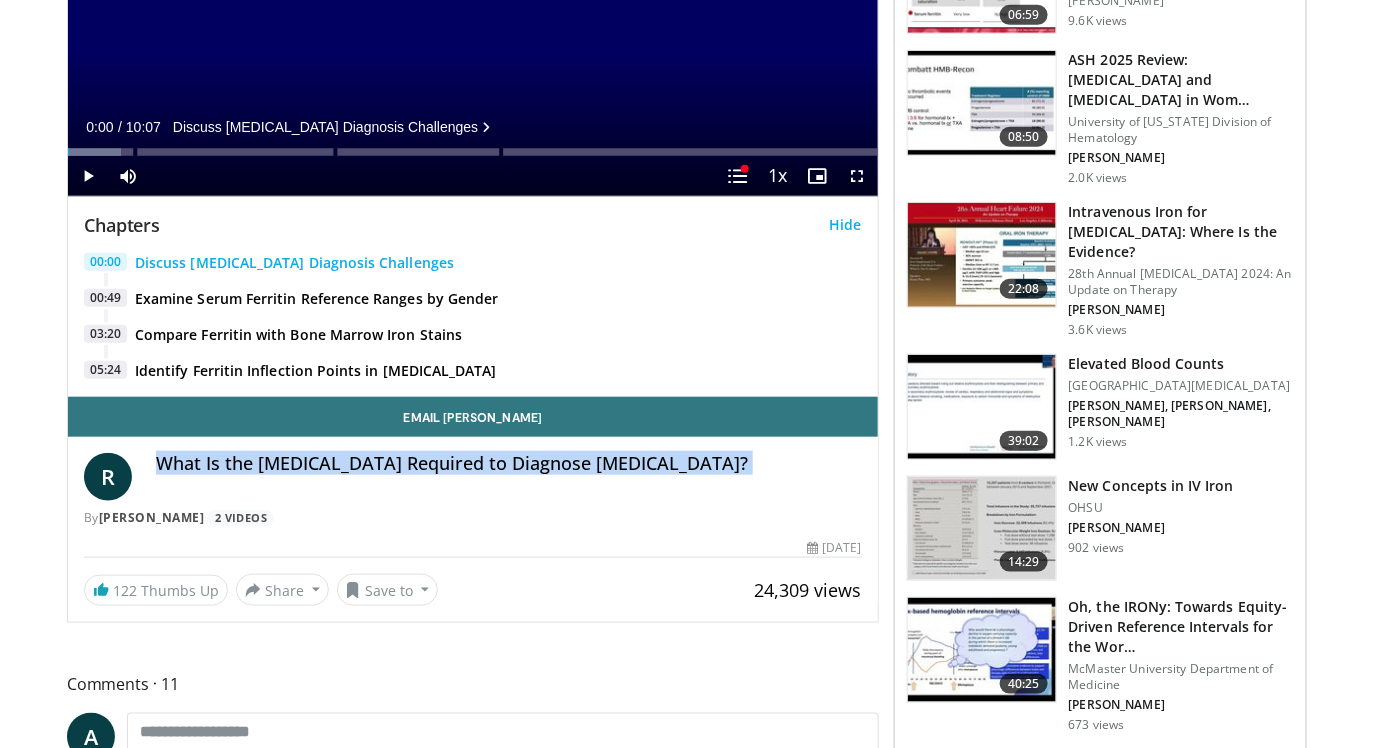 click on "What Is the Serum Ferritin Level Required to Diagnose Iron Deficiency?" at bounding box center [509, 464] 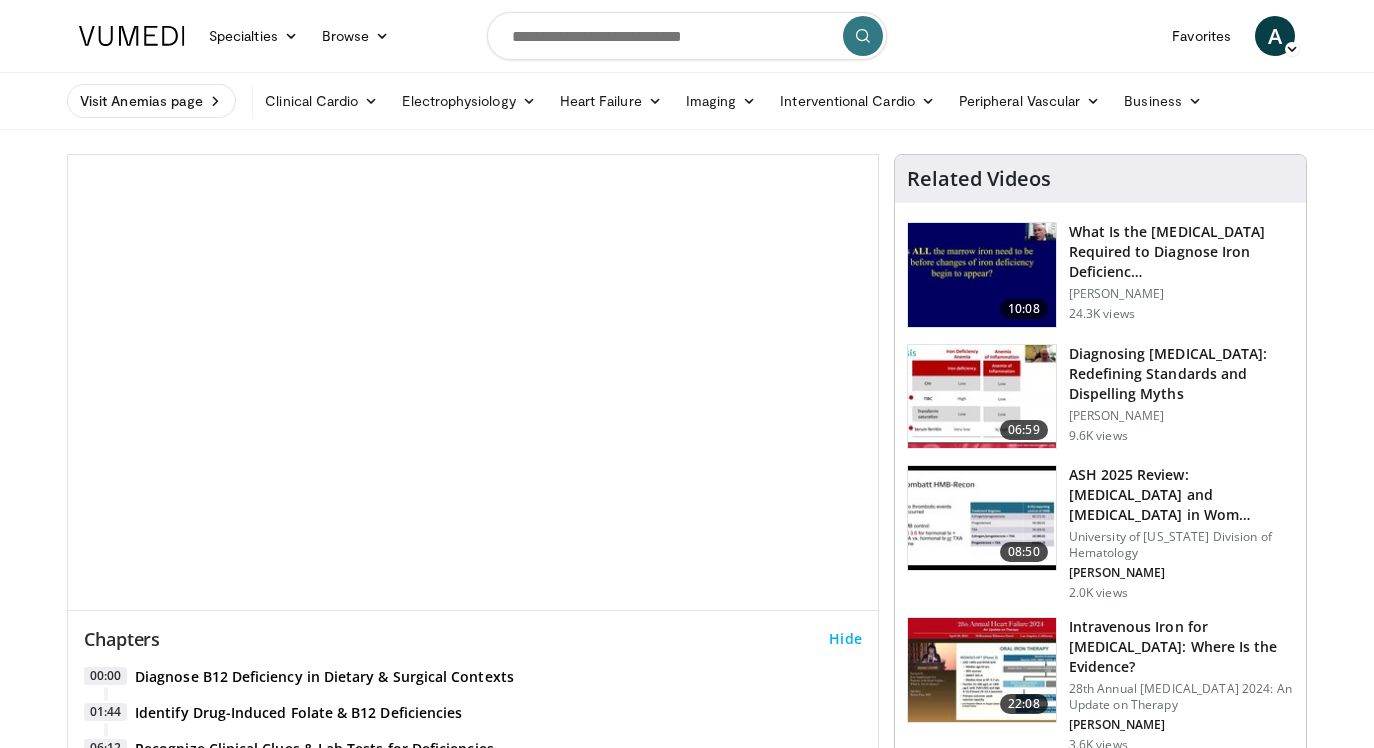 scroll, scrollTop: 0, scrollLeft: 0, axis: both 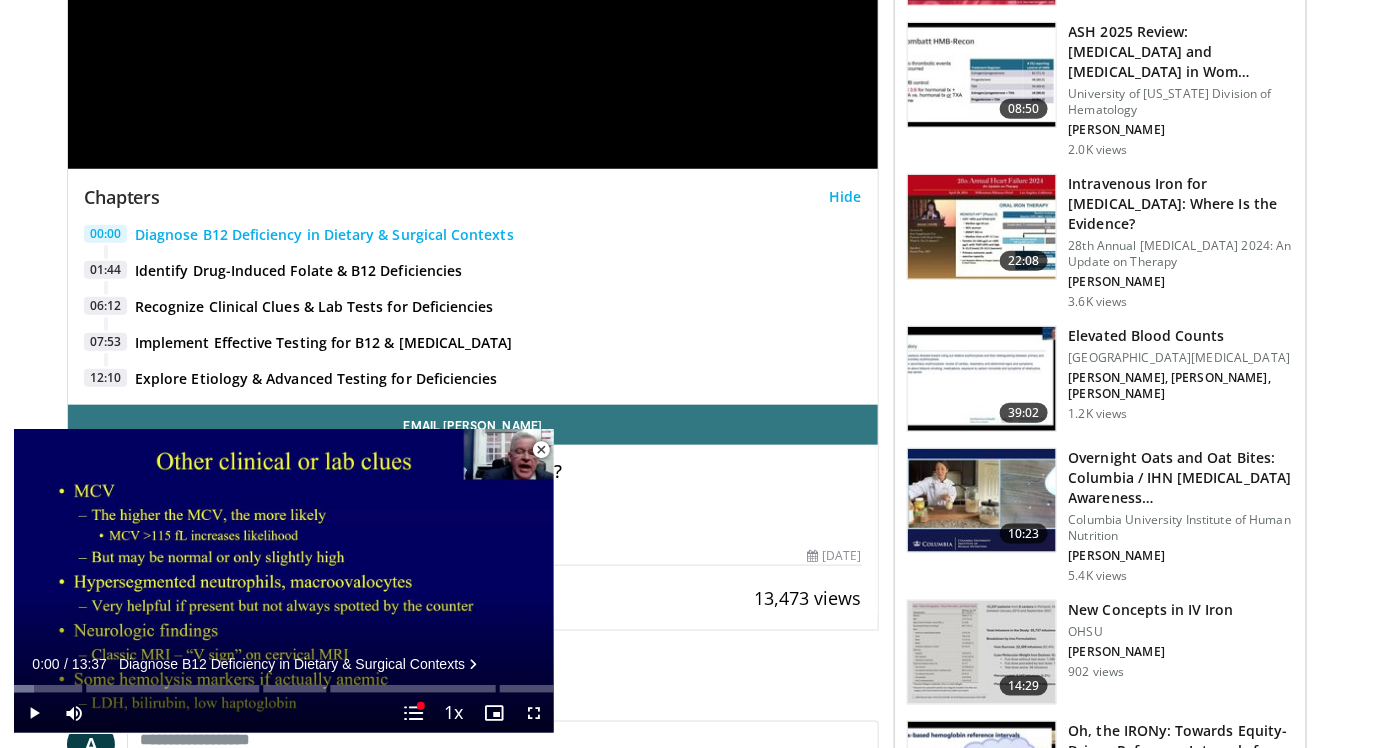 click at bounding box center [541, 450] 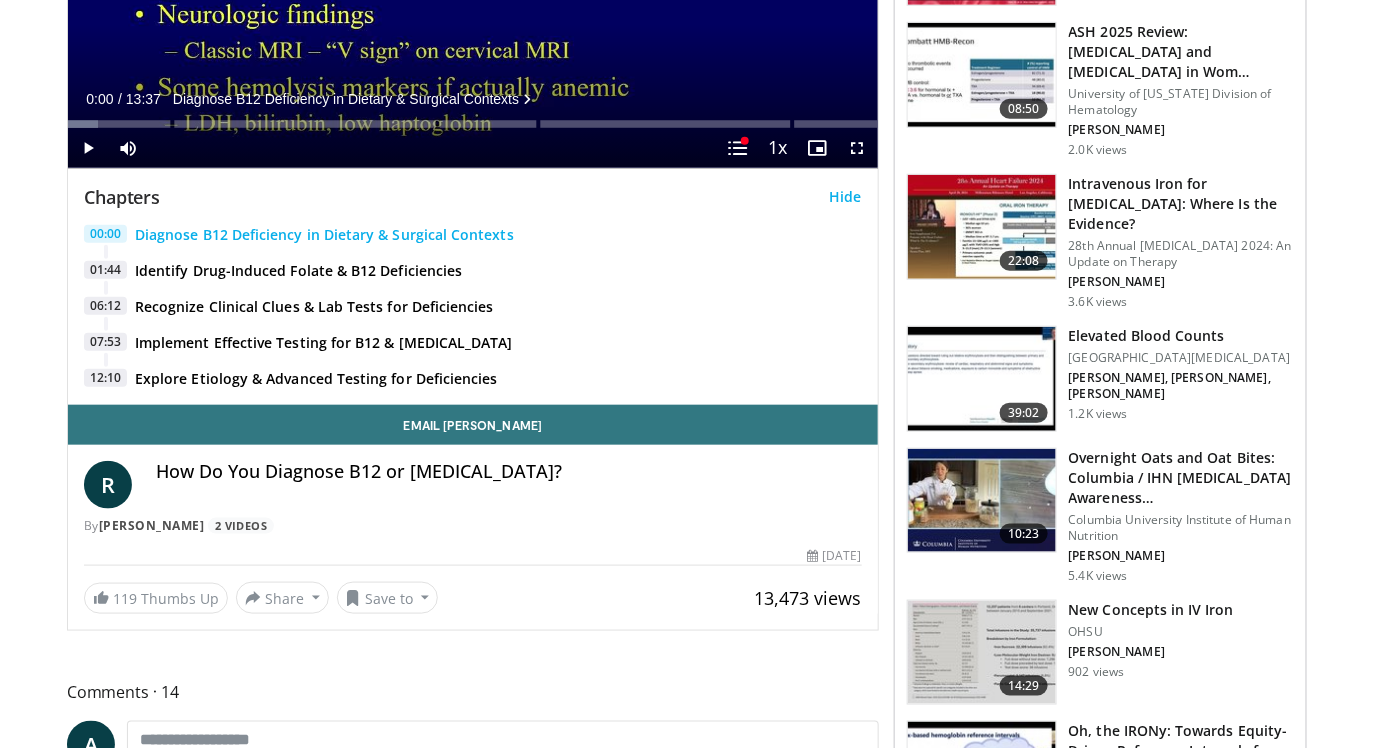 click on "How Do You Diagnose B12 or [MEDICAL_DATA]?" at bounding box center (509, 472) 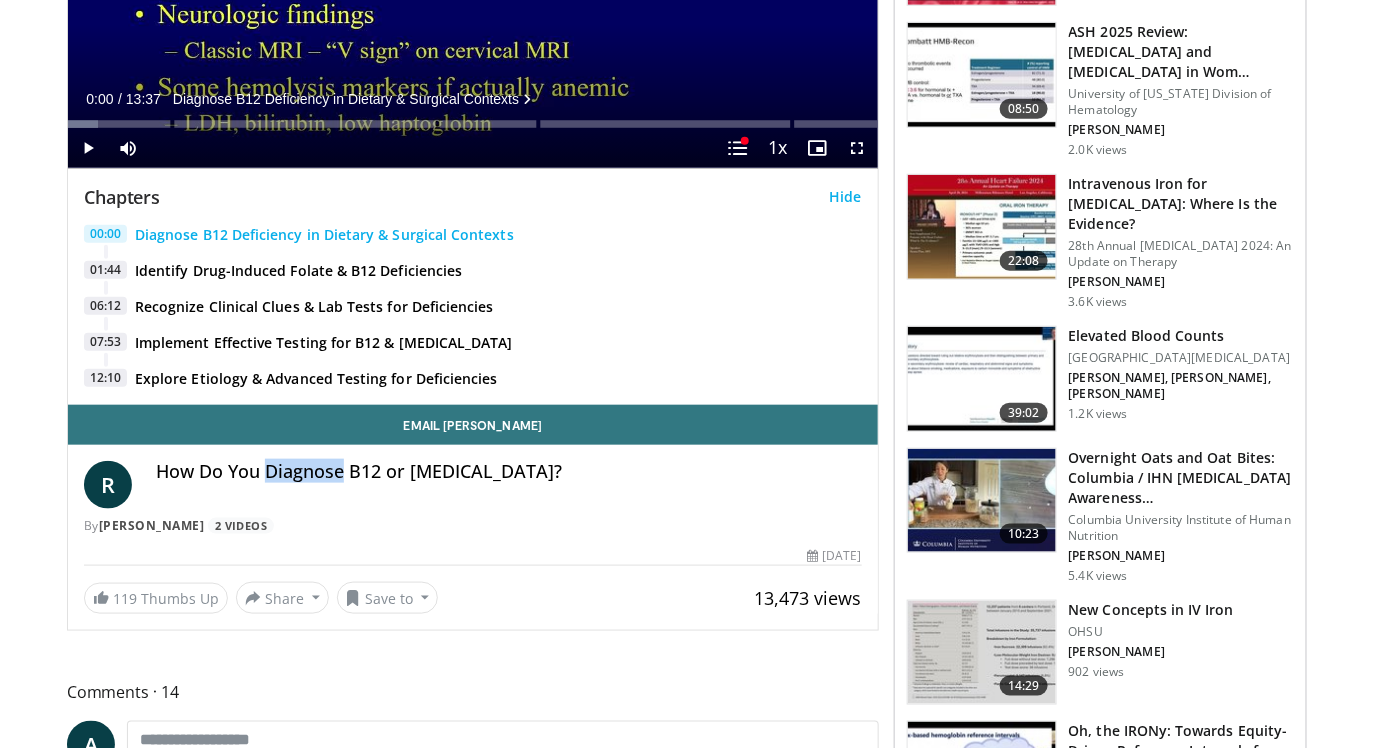 click on "How Do You Diagnose B12 or [MEDICAL_DATA]?" at bounding box center (509, 472) 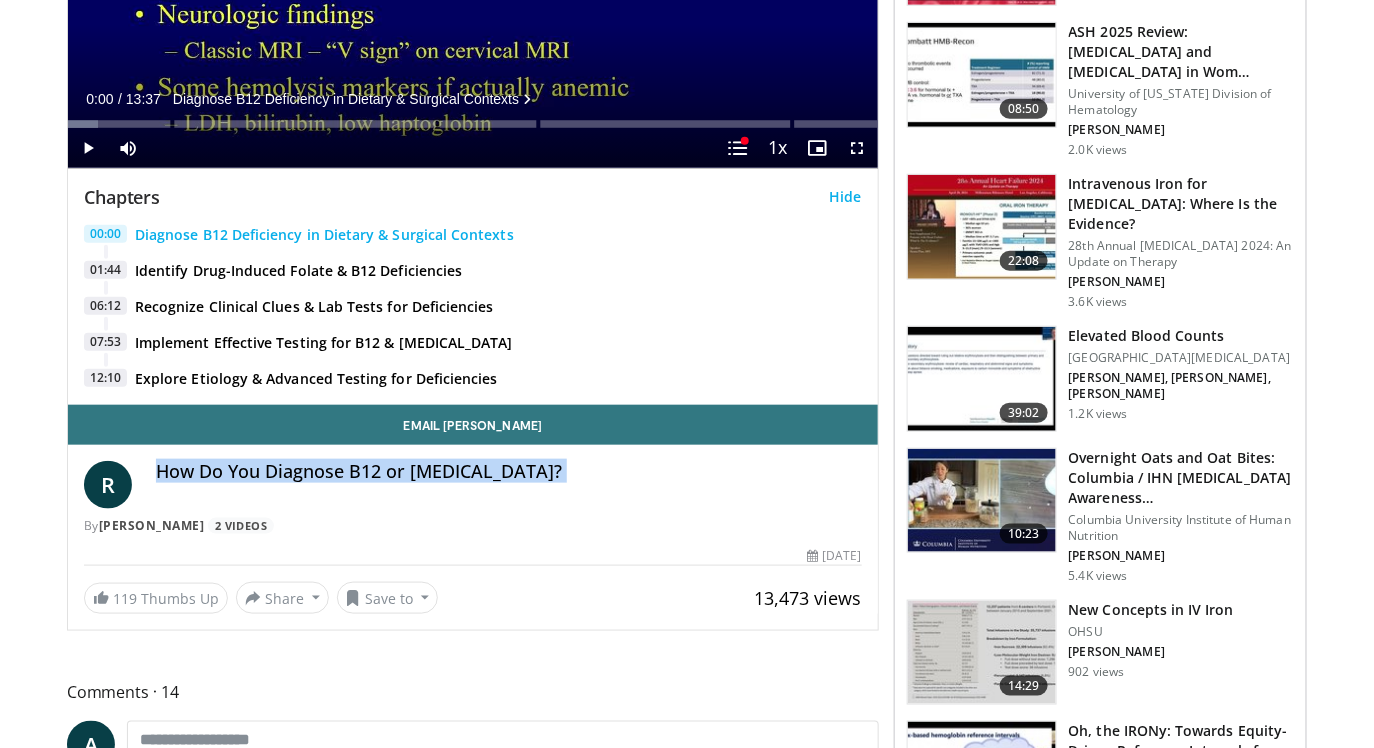 click on "How Do You Diagnose B12 or [MEDICAL_DATA]?" at bounding box center (509, 472) 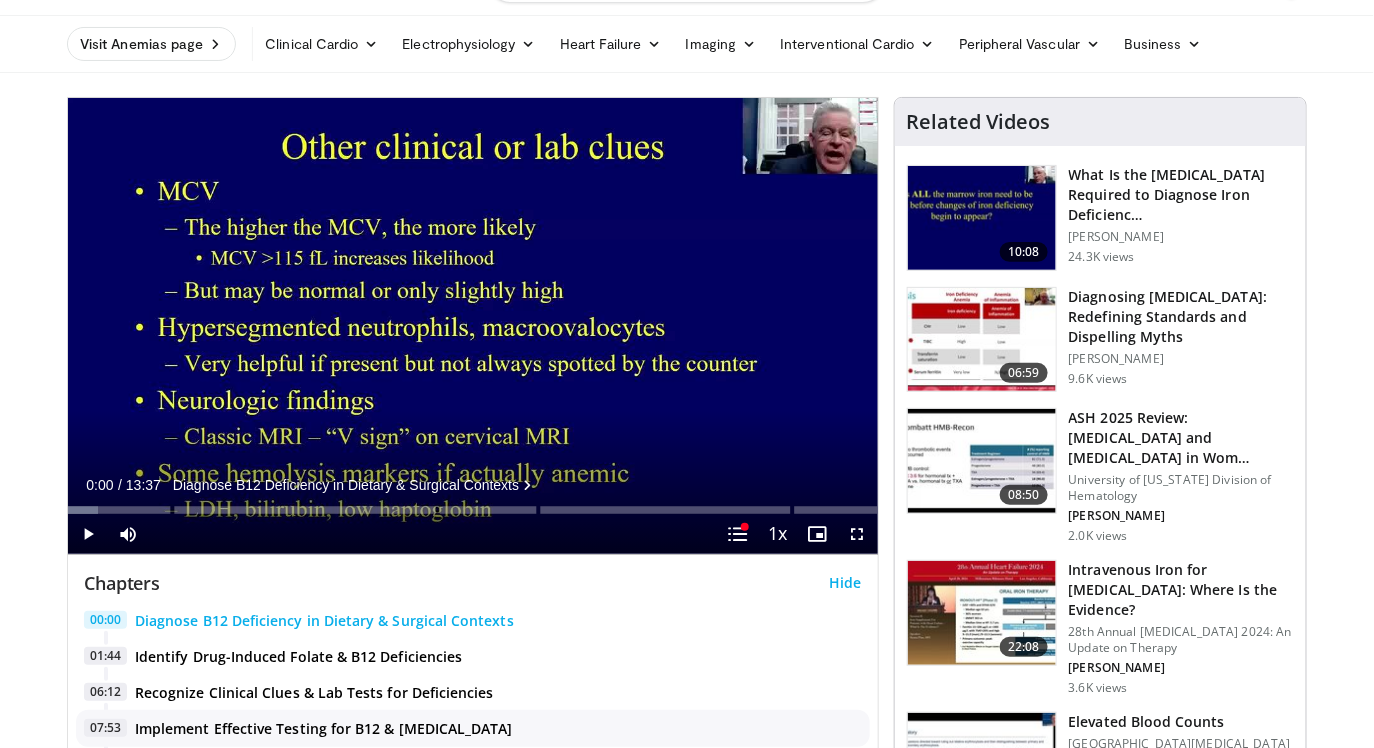 scroll, scrollTop: 39, scrollLeft: 0, axis: vertical 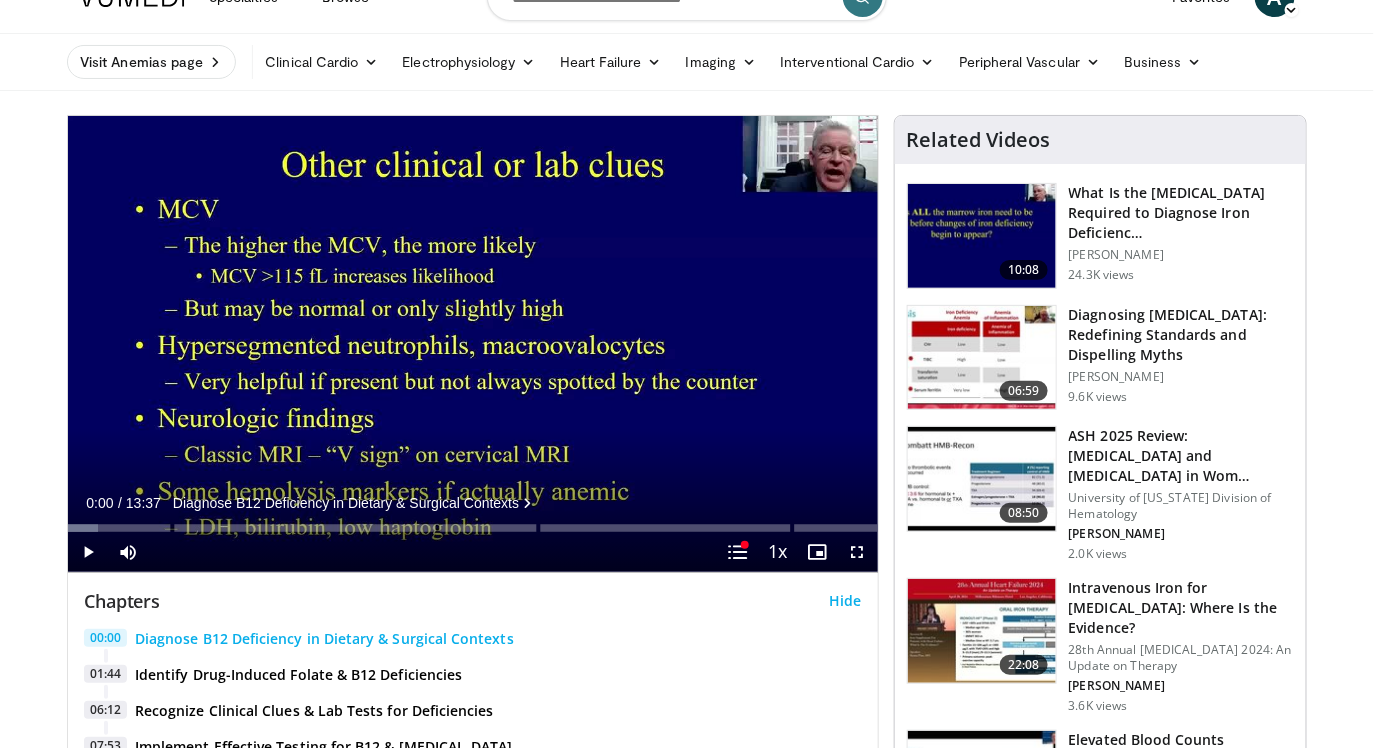 click at bounding box center [687, -3] 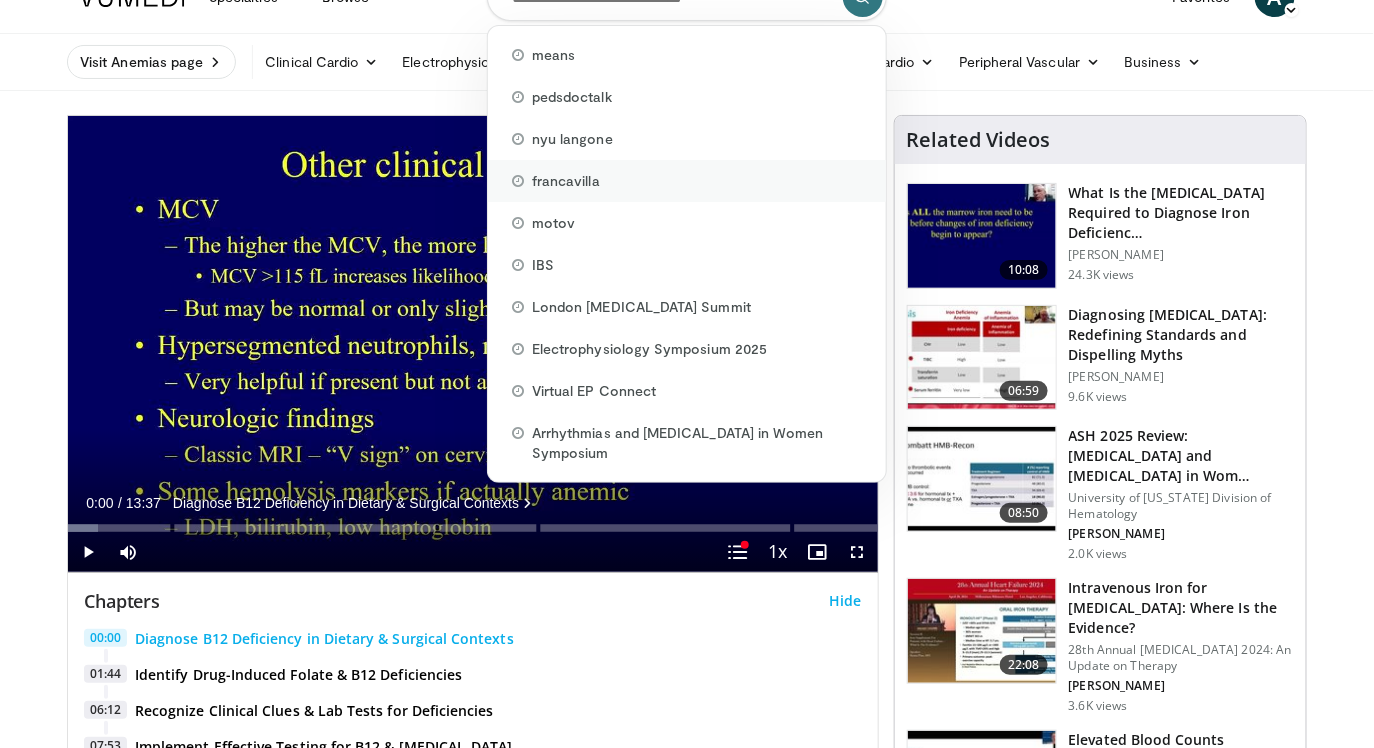 scroll, scrollTop: 0, scrollLeft: 0, axis: both 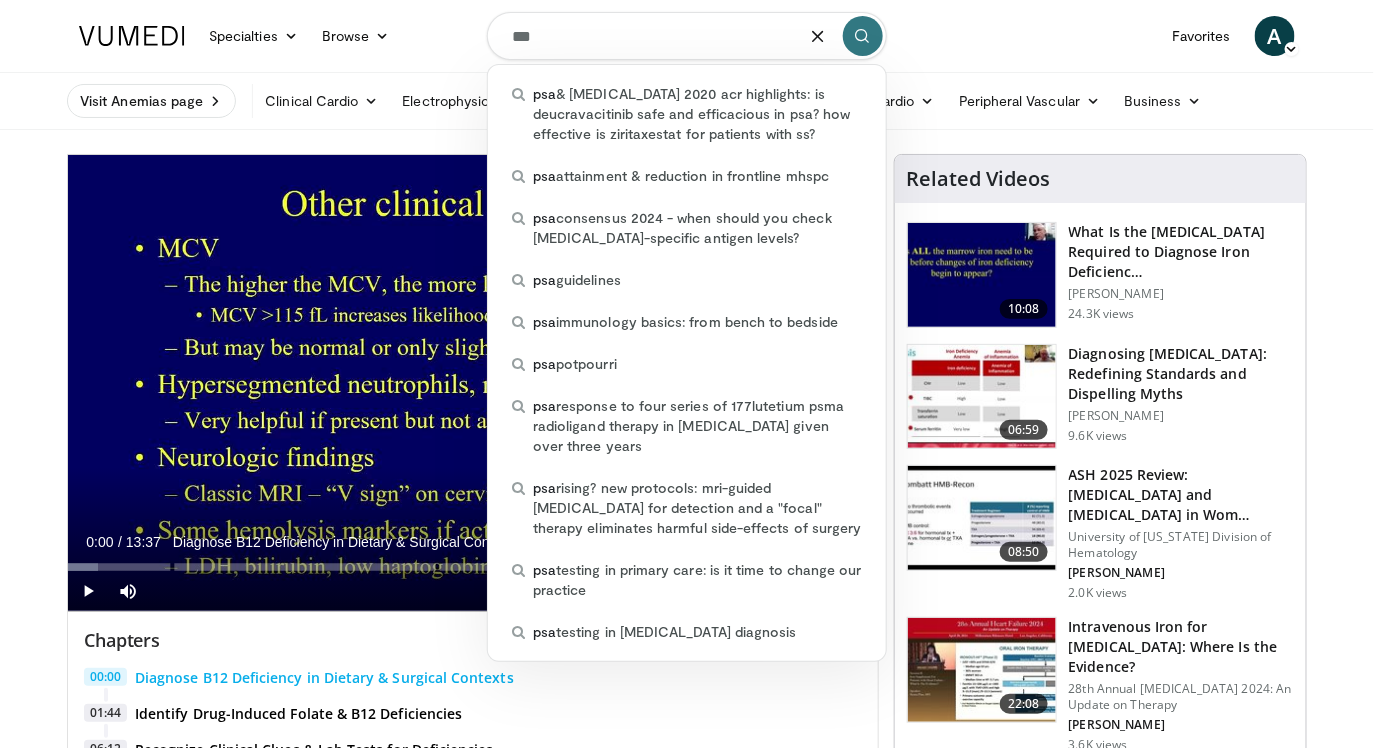 type on "***" 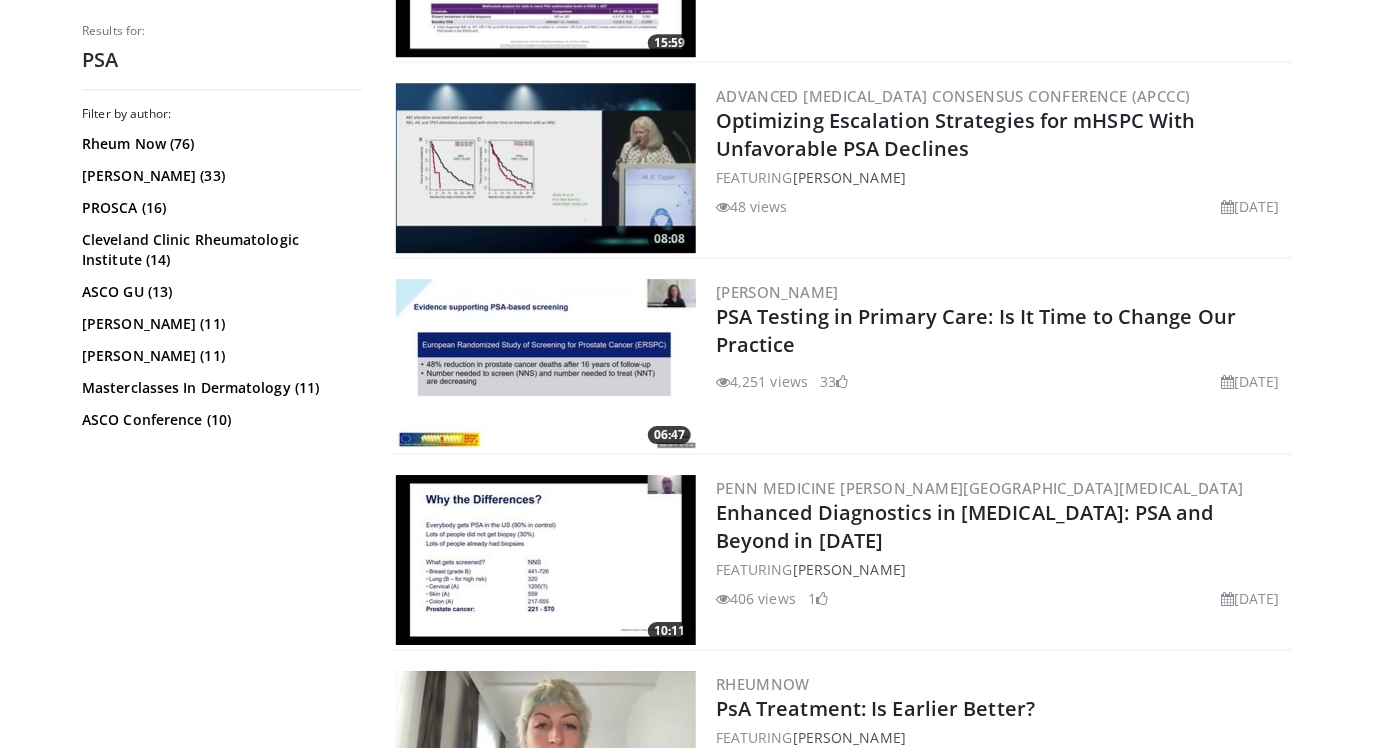 scroll, scrollTop: 1929, scrollLeft: 0, axis: vertical 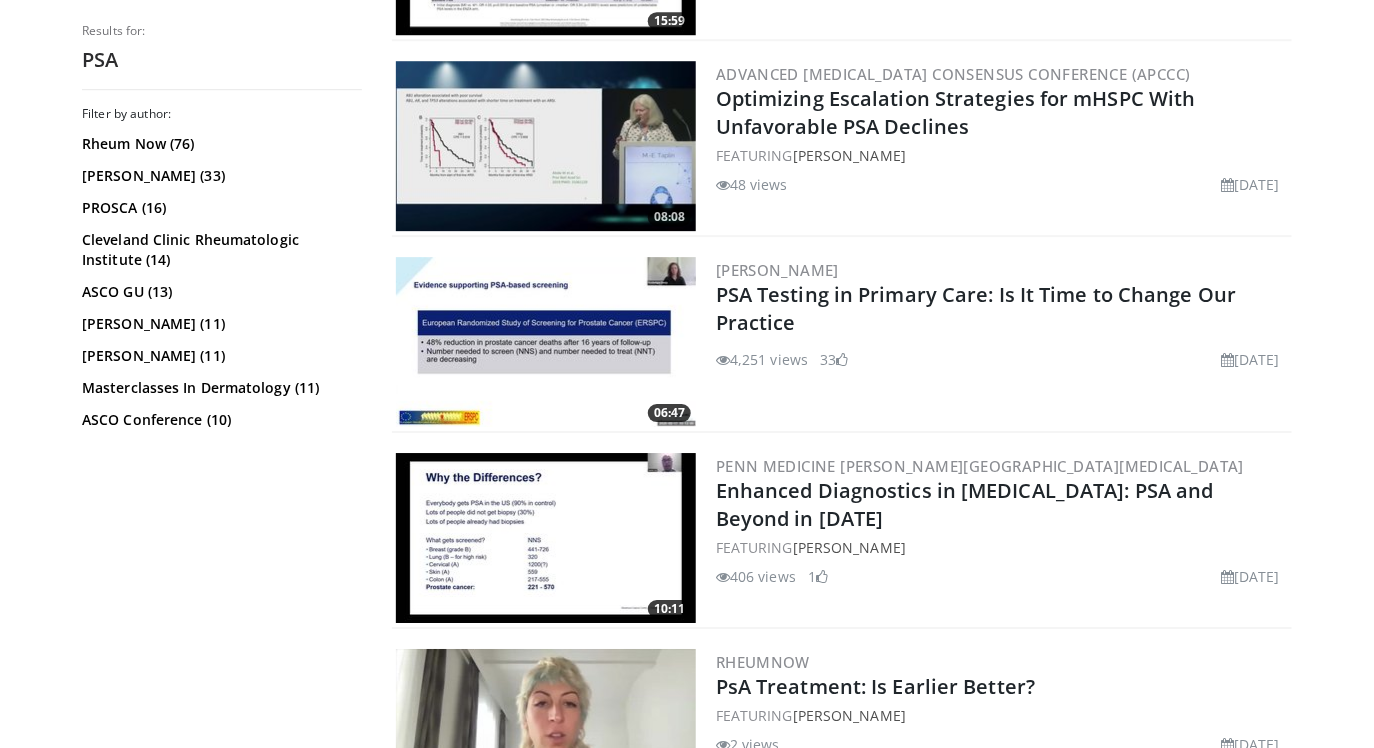 drag, startPoint x: 825, startPoint y: 321, endPoint x: 715, endPoint y: 300, distance: 111.9866 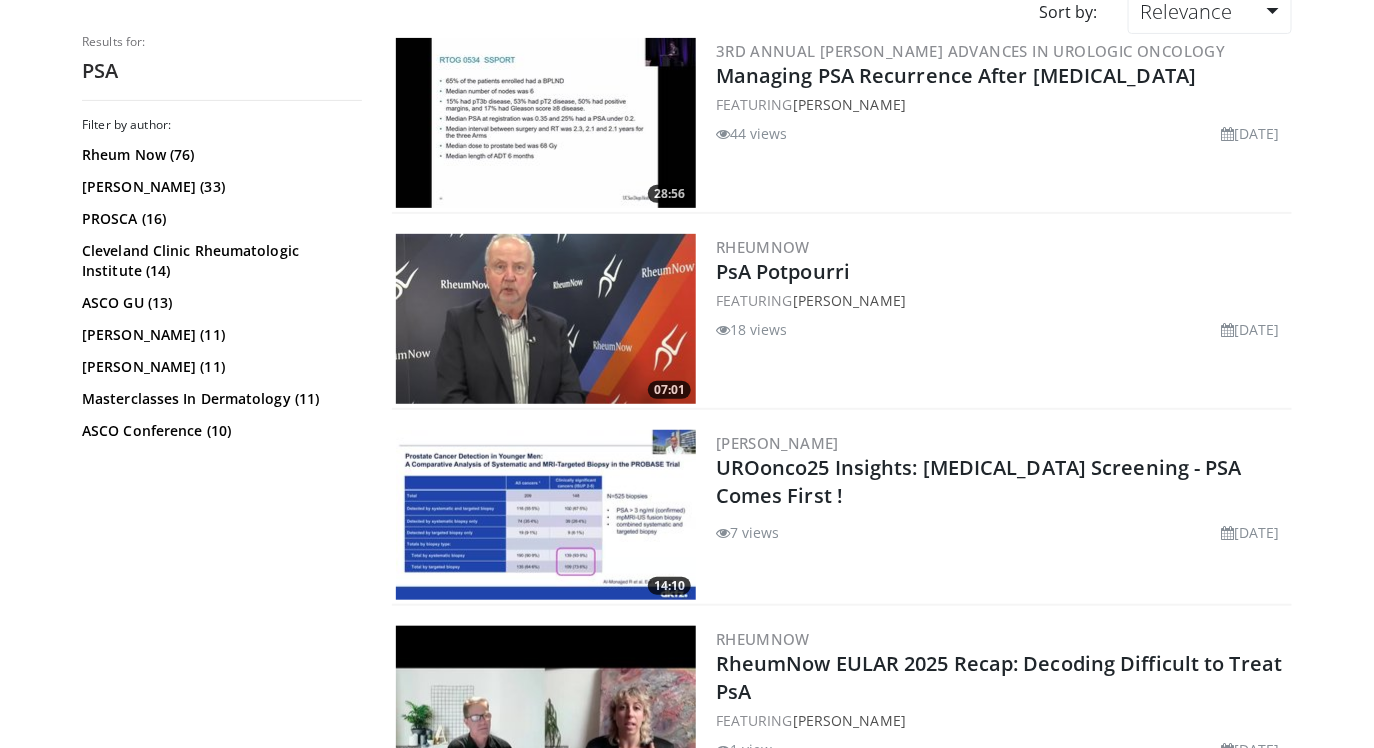 scroll, scrollTop: 0, scrollLeft: 0, axis: both 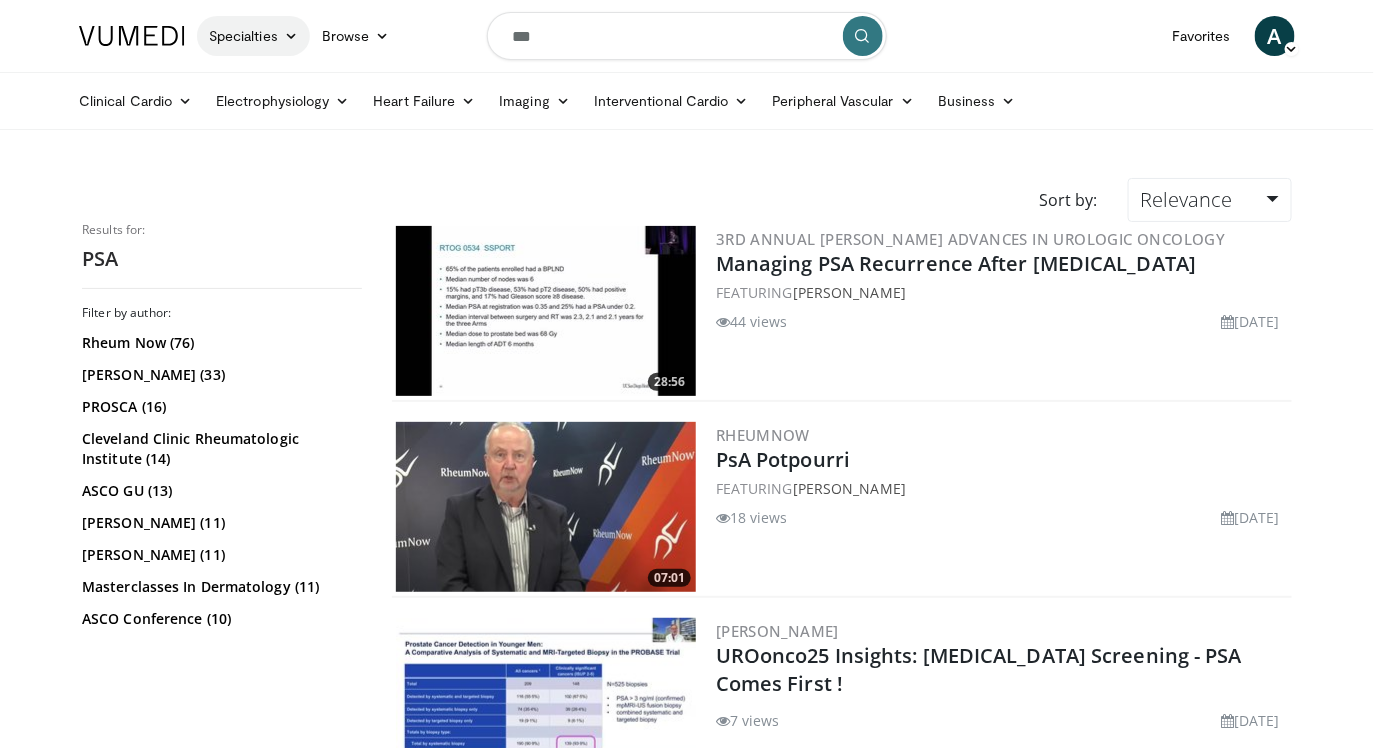 click on "Specialties" at bounding box center [253, 36] 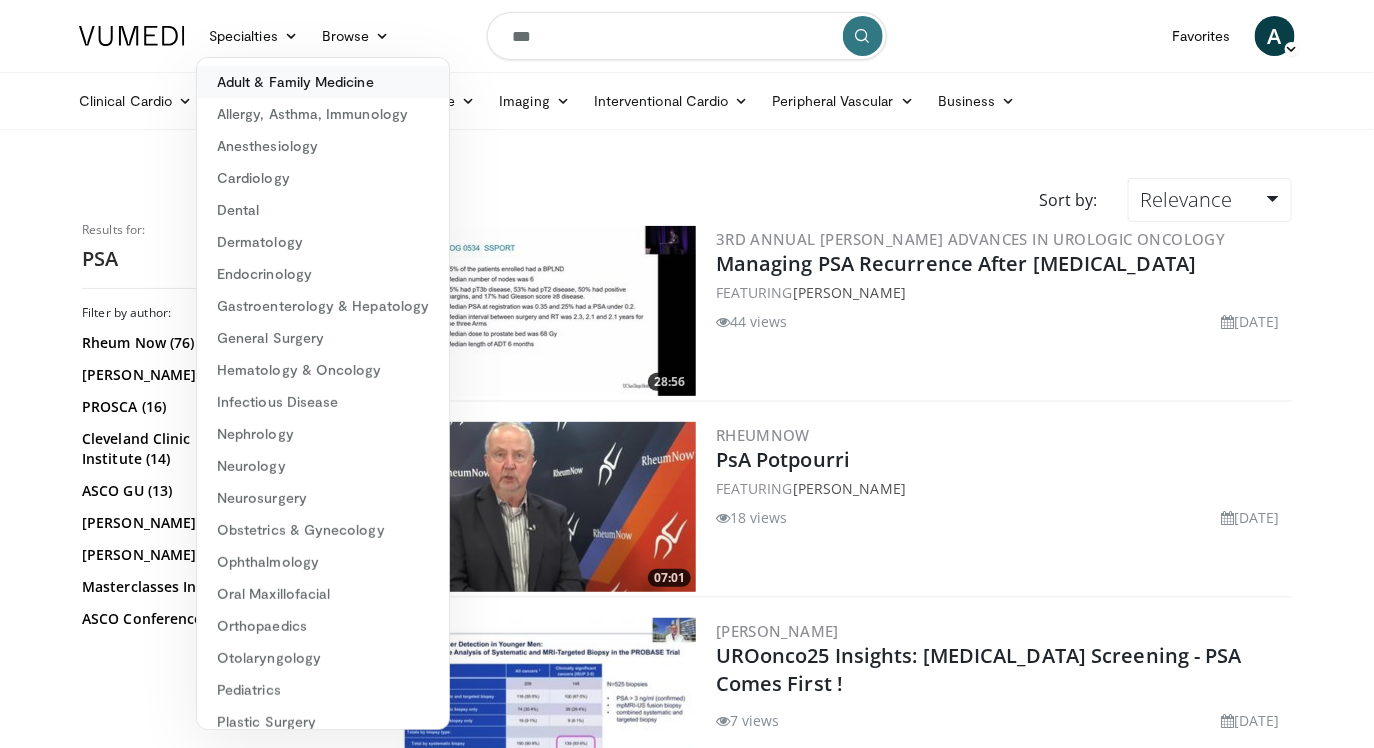 click on "Adult & Family Medicine" at bounding box center (323, 82) 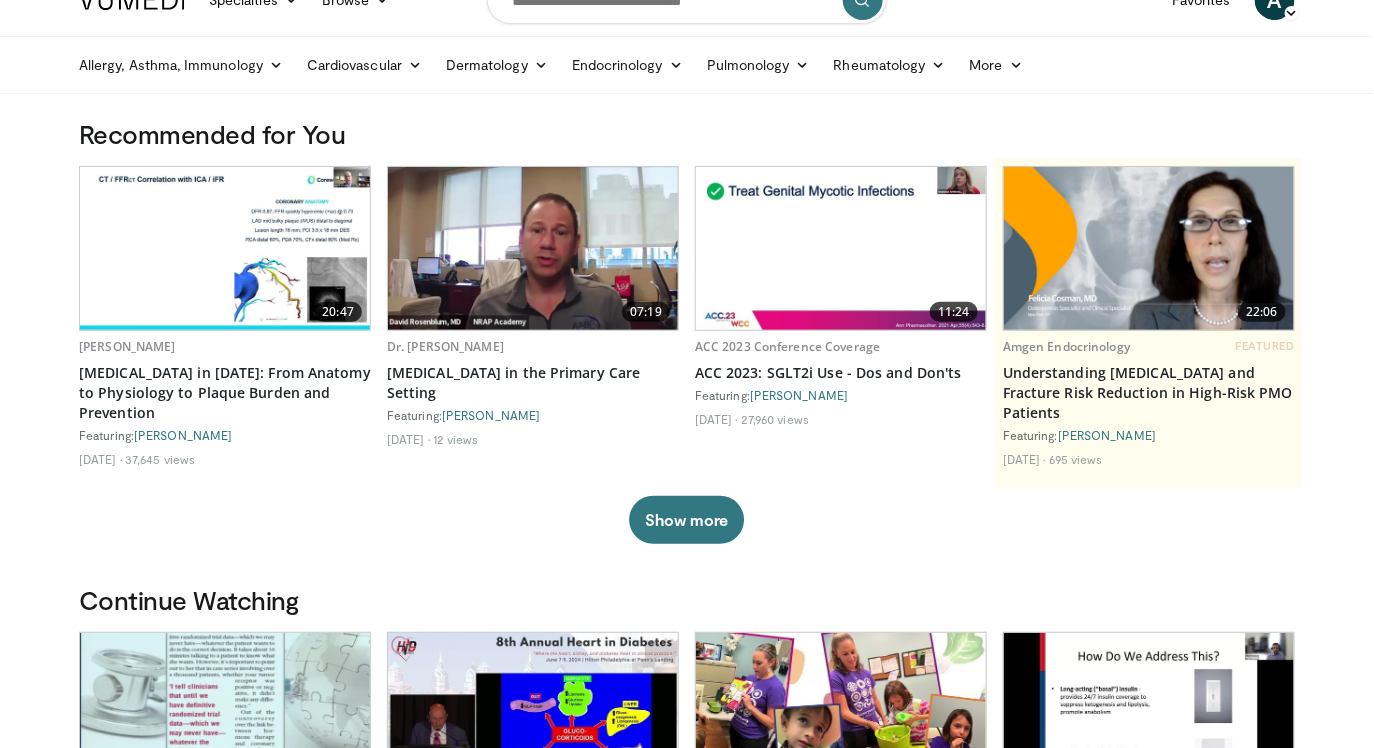 scroll, scrollTop: 20, scrollLeft: 0, axis: vertical 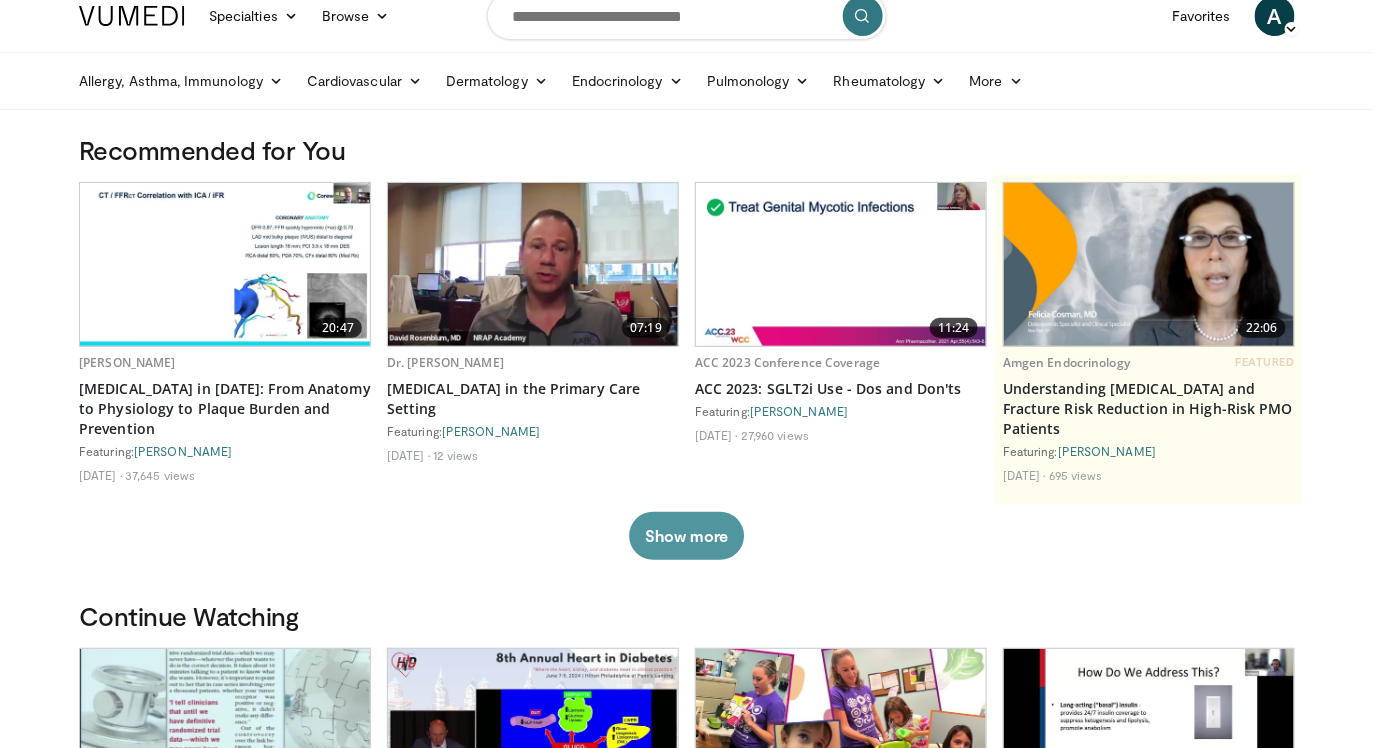 click on "Show more" at bounding box center (686, 536) 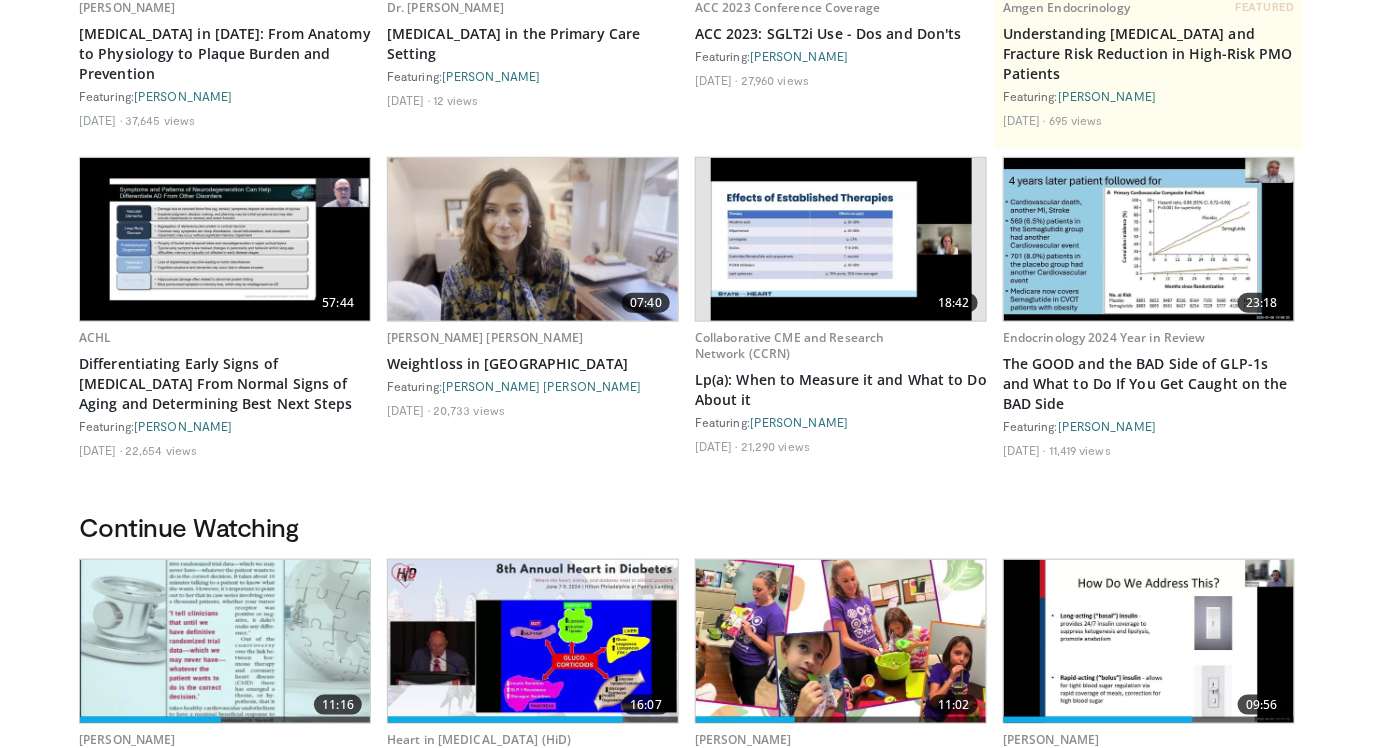 scroll, scrollTop: 0, scrollLeft: 0, axis: both 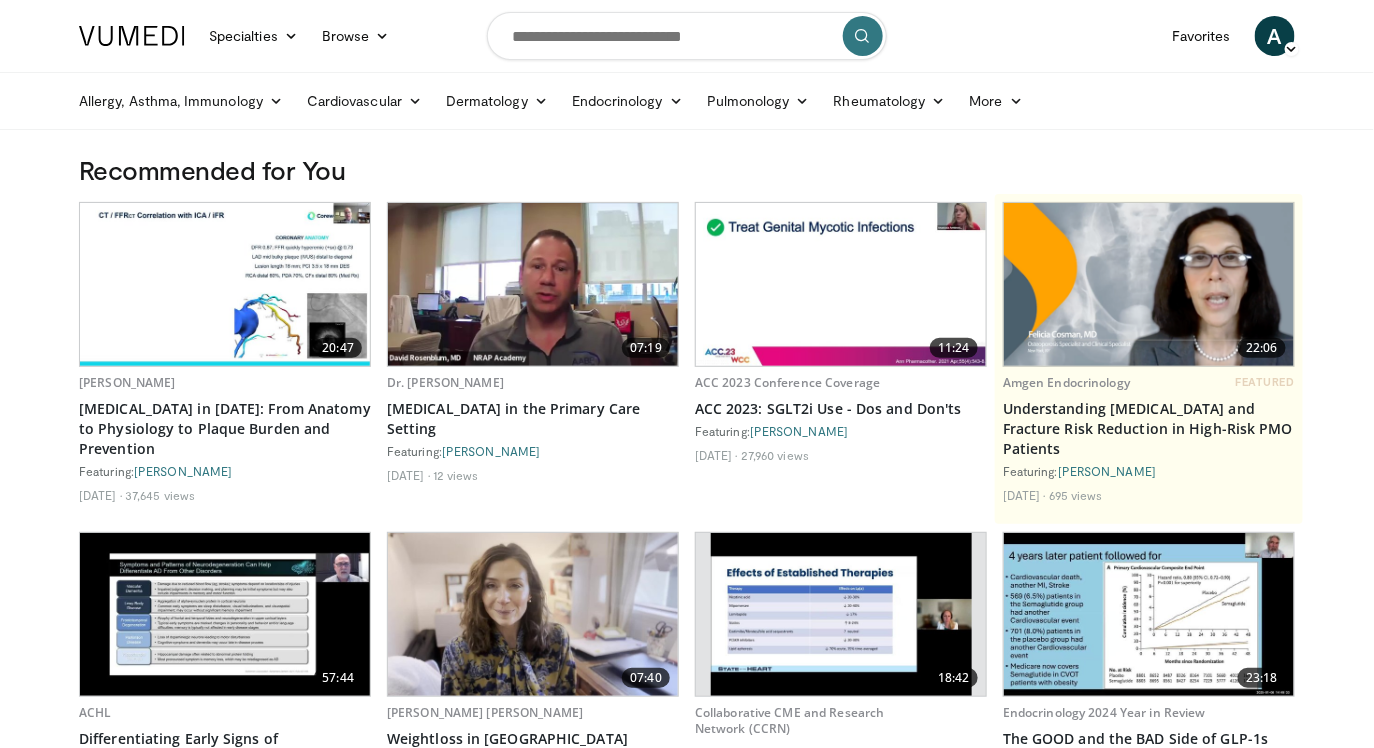 click at bounding box center [687, 36] 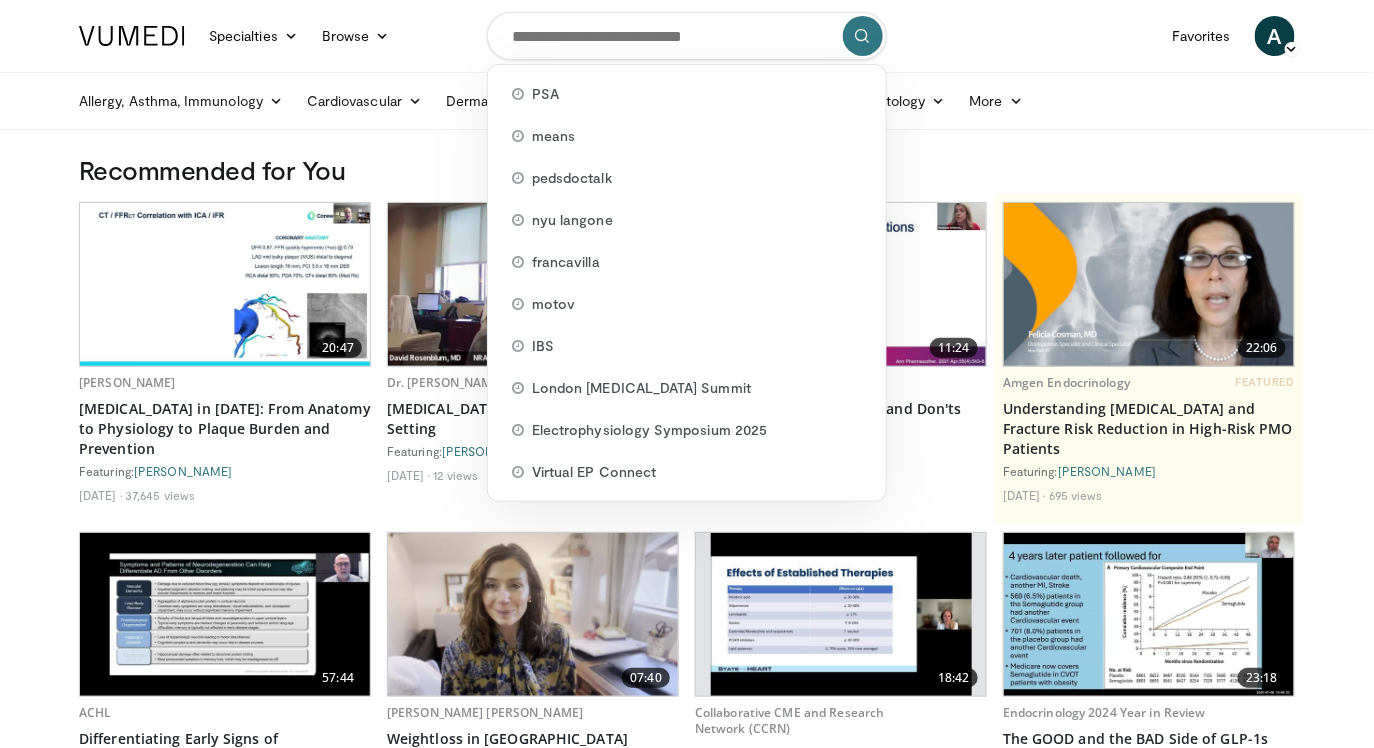 click on "Specialties
Adult & Family Medicine
Allergy, Asthma, Immunology
Anesthesiology
Cardiology
Dental
Dermatology
Endocrinology
Gastroenterology & Hepatology
General Surgery
Hematology & Oncology
Infectious Disease
Nephrology
Neurology
Neurosurgery
Obstetrics & Gynecology
Ophthalmology
Oral Maxillofacial
Orthopaedics
Otolaryngology
Pediatrics
Plastic Surgery
Podiatry
Psychiatry
Pulmonology
Radiation Oncology
Radiology
Rheumatology
Urology
Browse
A" at bounding box center (687, 36) 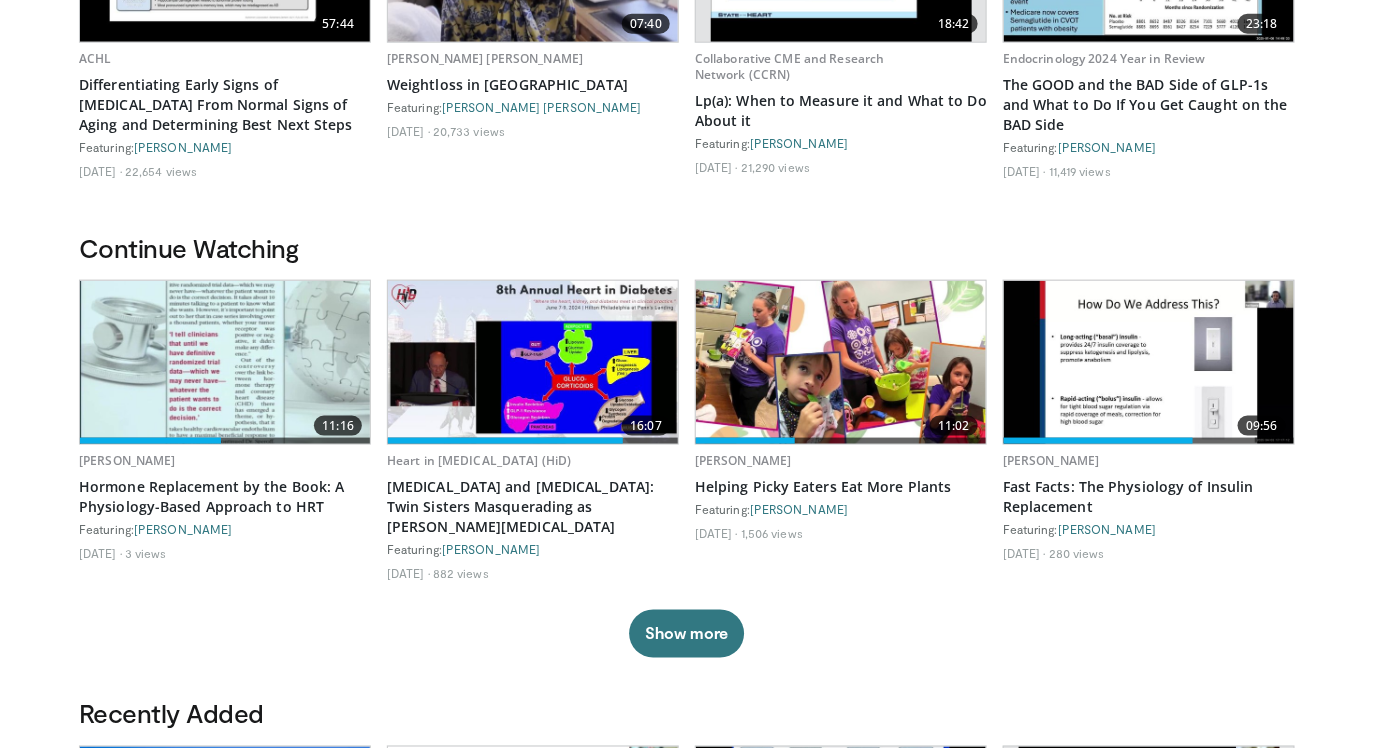 scroll, scrollTop: 0, scrollLeft: 0, axis: both 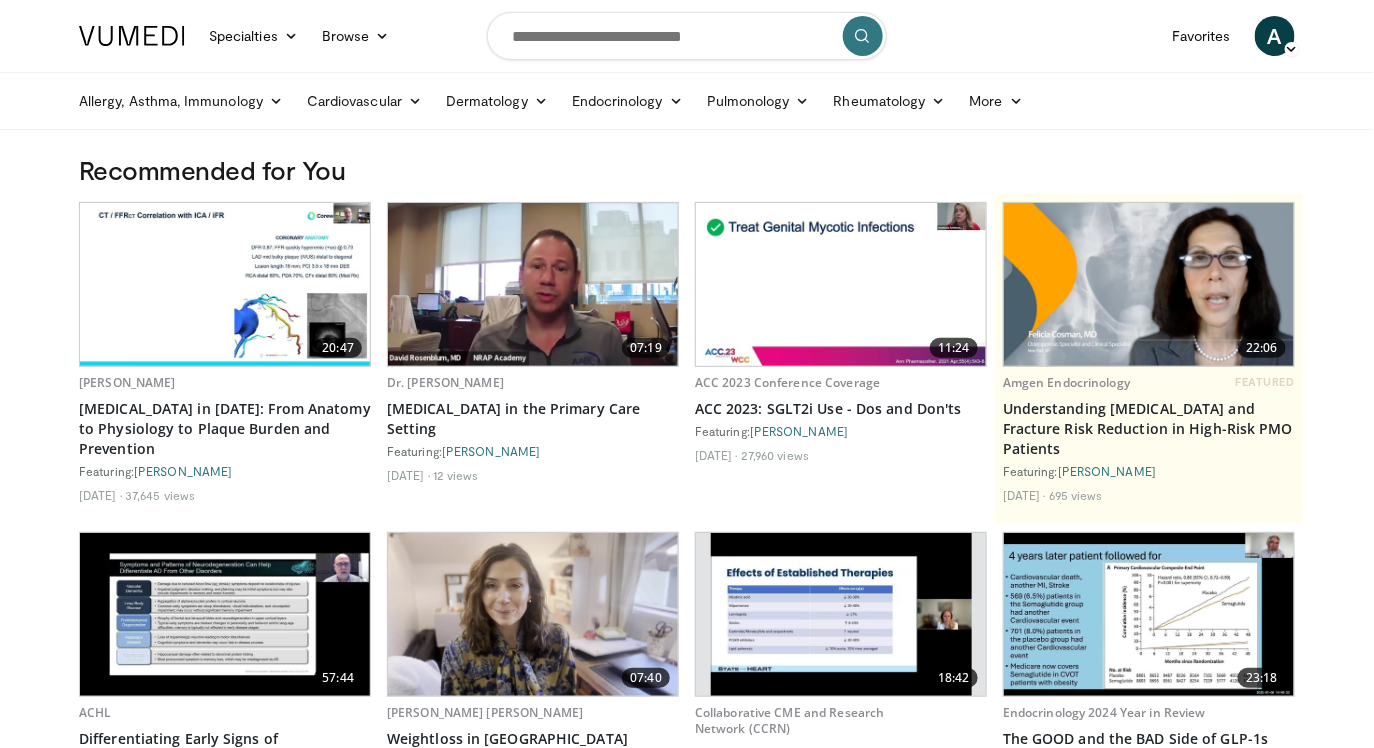 click at bounding box center (687, 36) 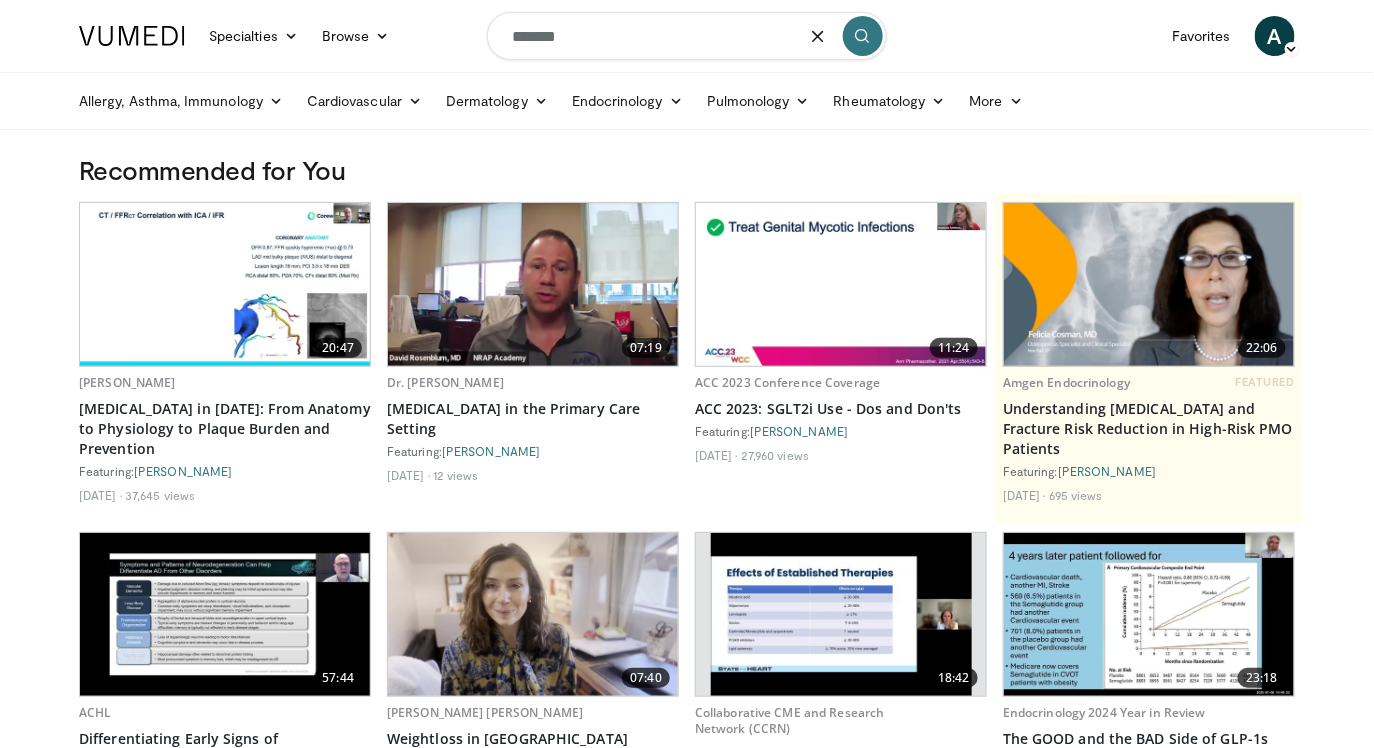 type on "*******" 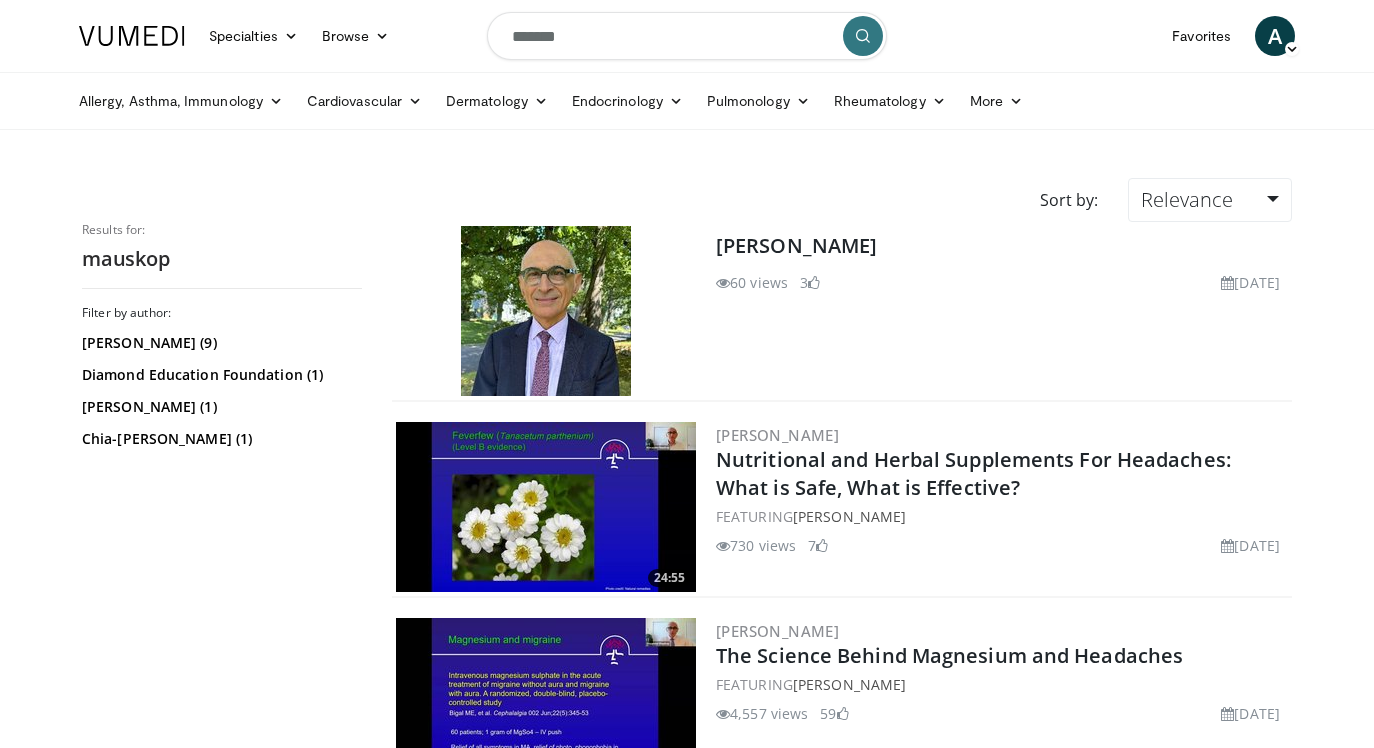 scroll, scrollTop: 0, scrollLeft: 0, axis: both 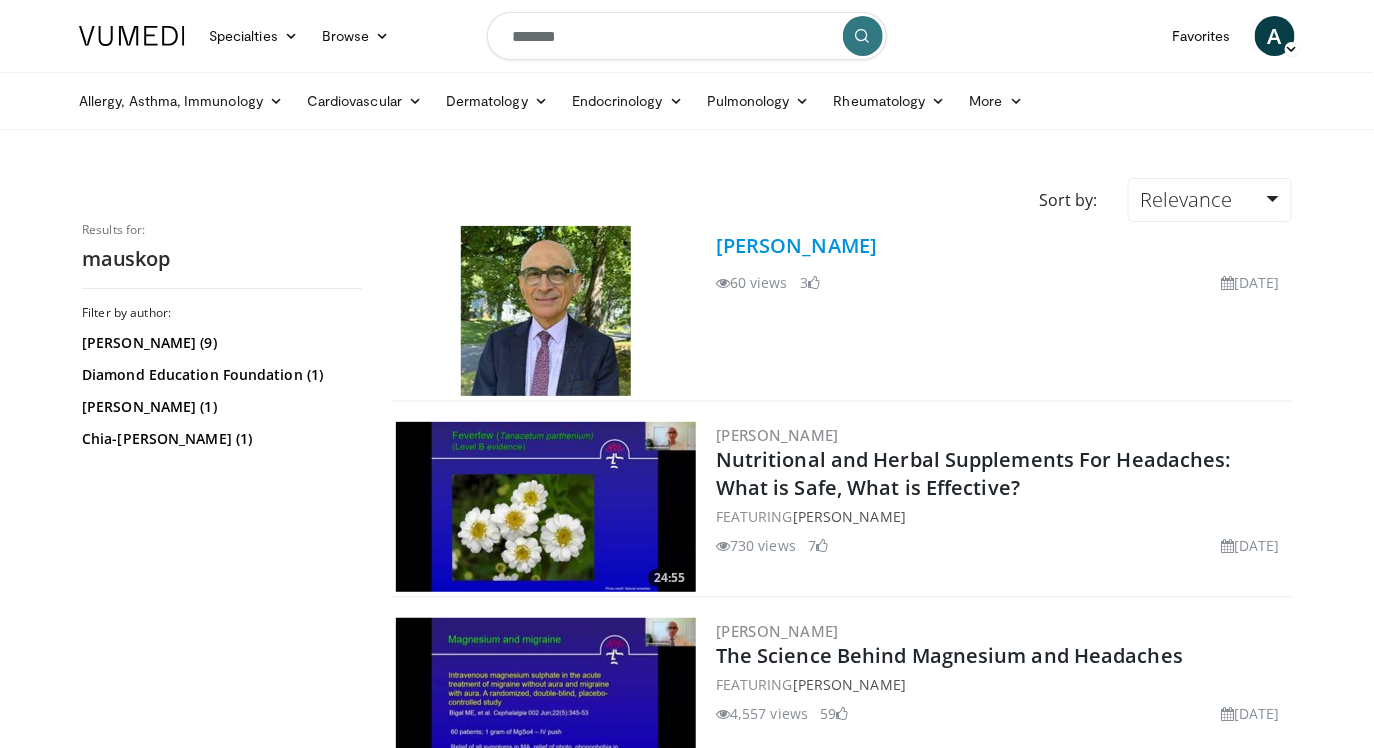 click on "[PERSON_NAME]" at bounding box center (796, 245) 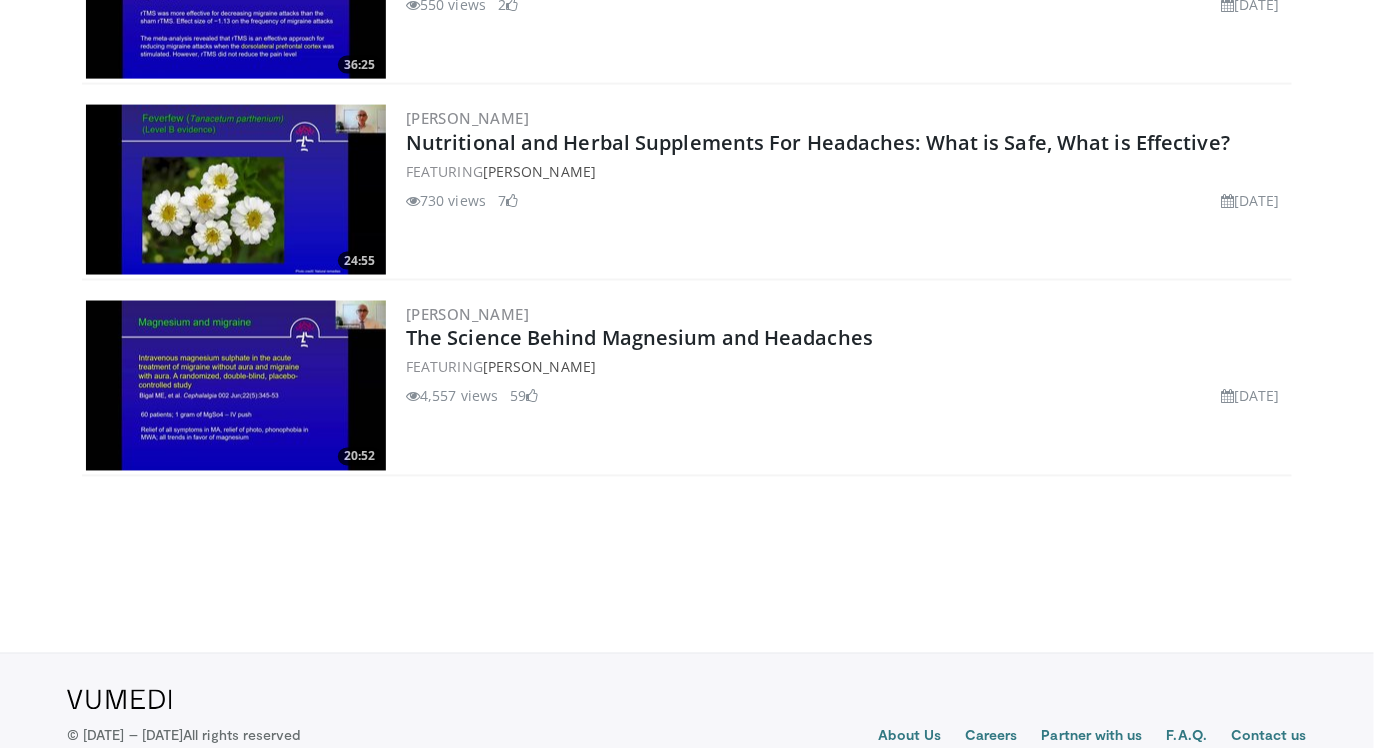 scroll, scrollTop: 913, scrollLeft: 0, axis: vertical 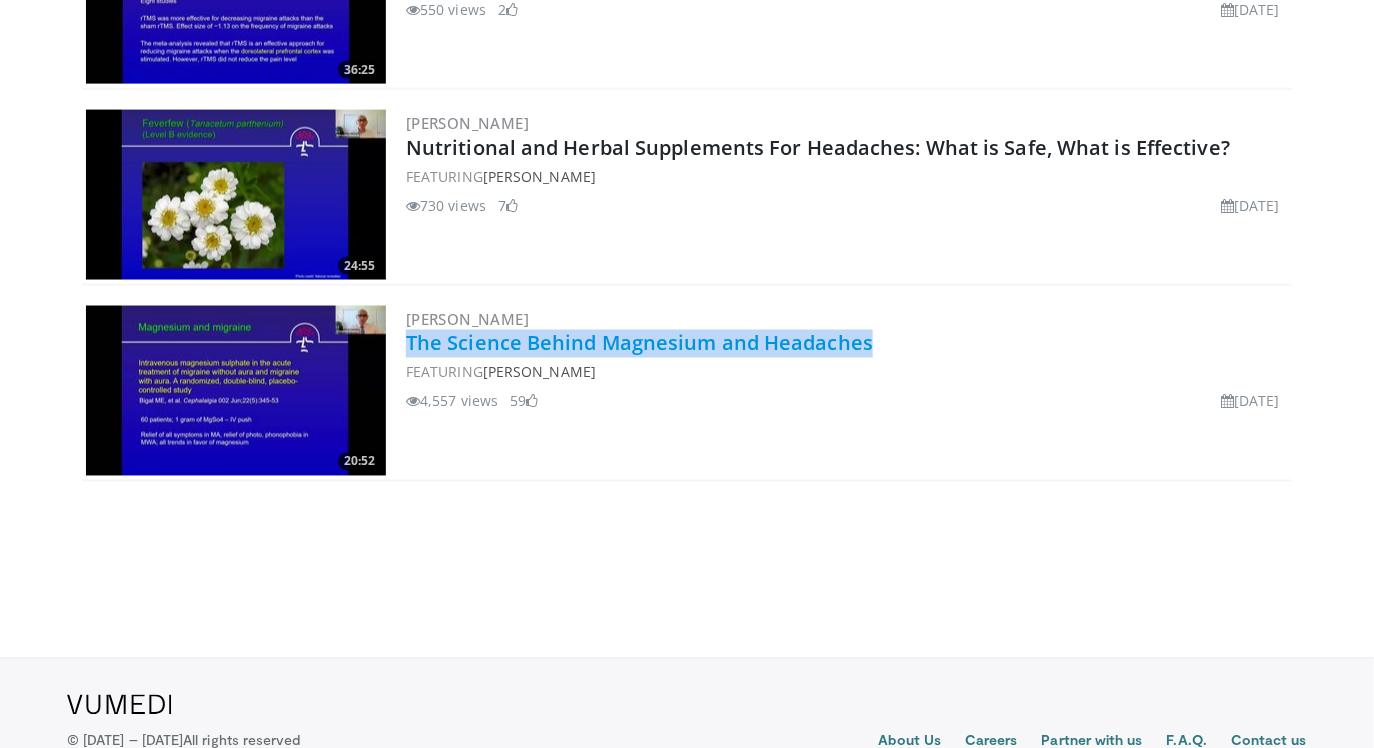 drag, startPoint x: 901, startPoint y: 322, endPoint x: 406, endPoint y: 322, distance: 495 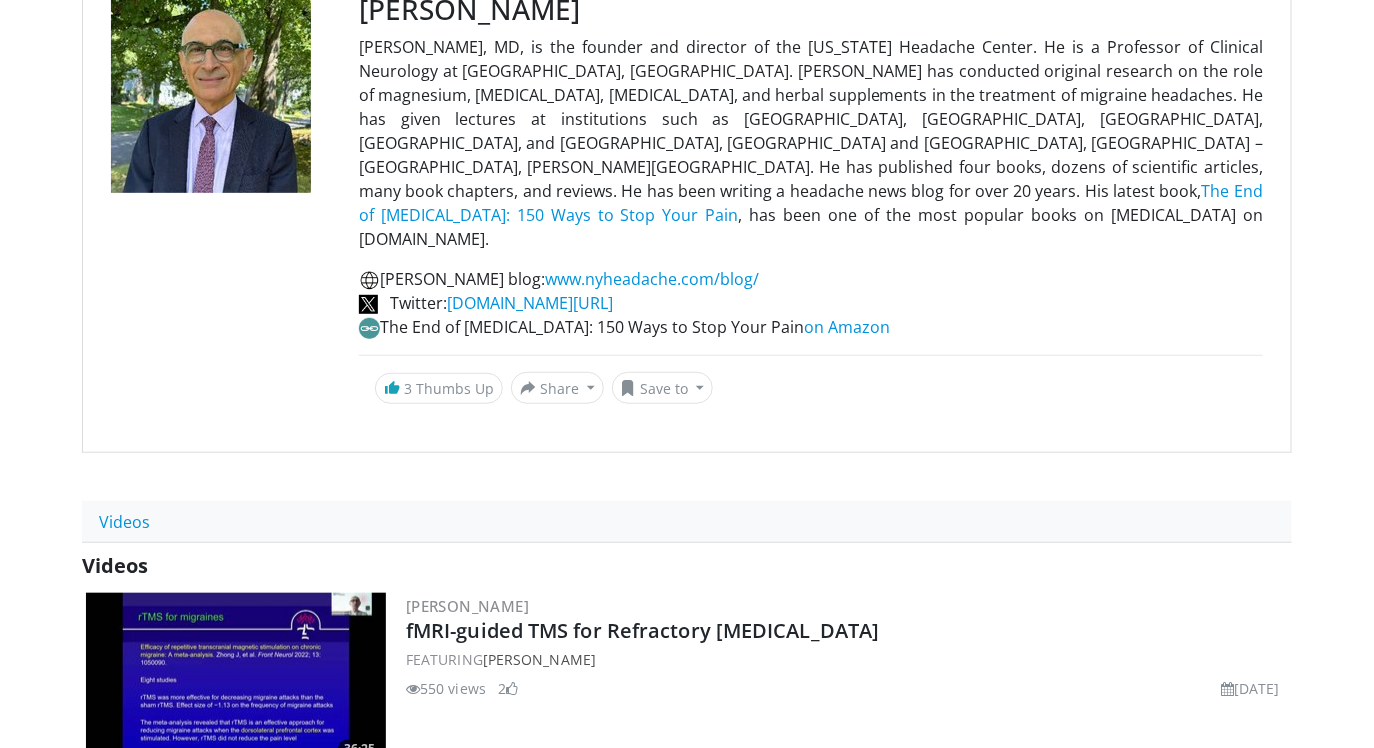scroll, scrollTop: 0, scrollLeft: 0, axis: both 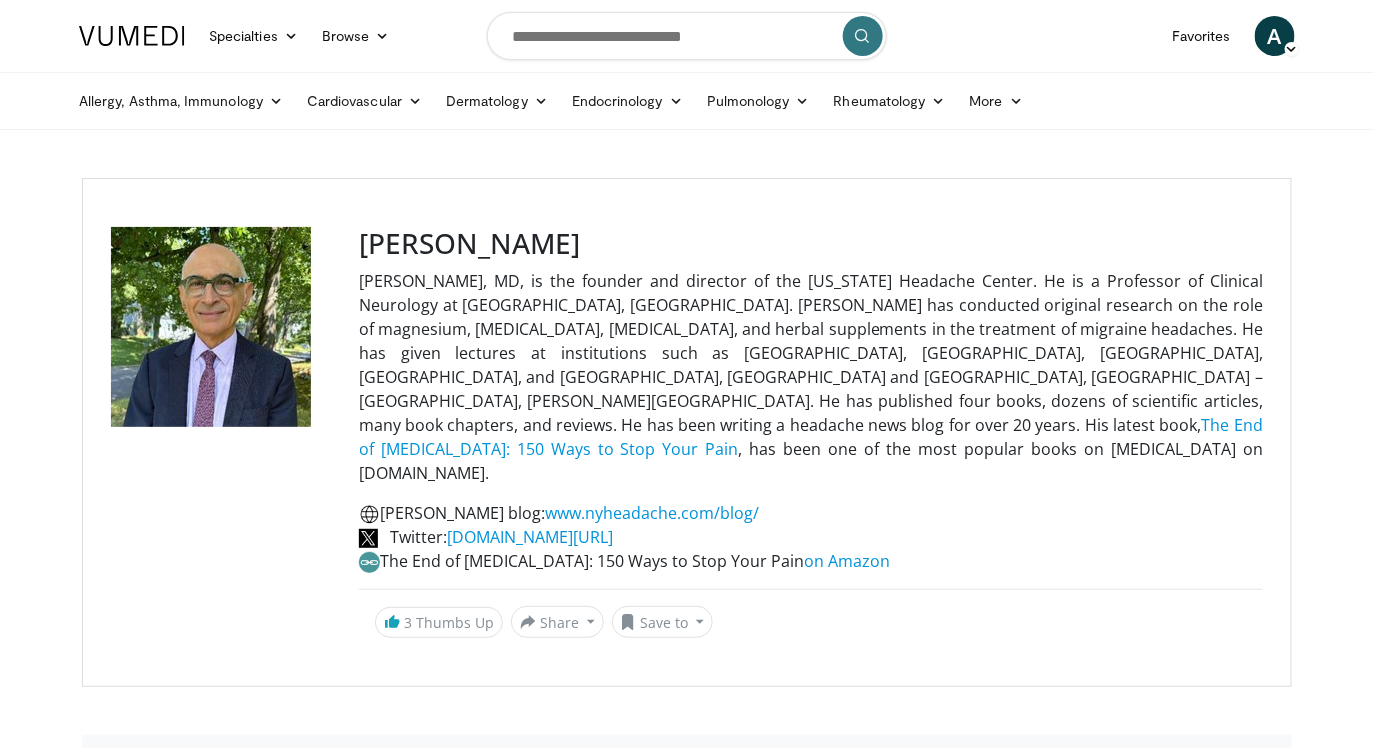 click at bounding box center (687, 36) 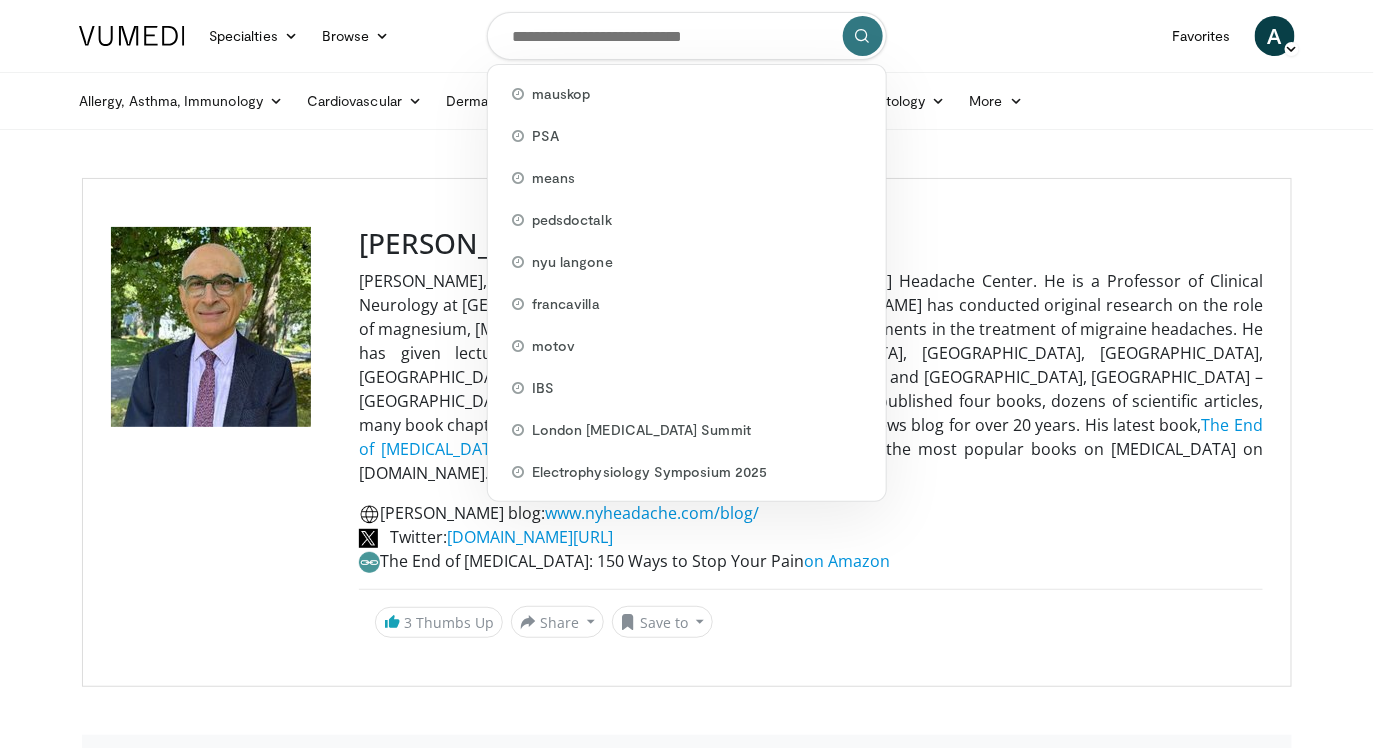 click on "Dr. Alexander Mauskop
Alexander Mauskop, MD, is the founder and director of the New York Headache Center. He is a Professor of Clinical Neurology at SUNY, Downstate Health Sciences University. Dr. Mauskop has conducted original research on the role of magnesium, Botox, vagus nerve stimulation, and herbal supplements in the treatment of migraine headaches. He has given lectures at institutions such as Cornell, Harvard, Columbia, NYU, and Dartmouth Medical Schools, Mayo and Cleveland Clinics, Charité – Universitätsmedizin Berlin, Ludwig Maximilian University of Munich. He has published four books, dozens of scientific articles, many book chapters, and reviews. He has been writing a headache news blog for over 20 years. His latest book,  The End of Migraines: 150 Ways to Stop Your Pain  , has been one of the most popular books on migraines on Amazon.com.
Dr. Mauskop's blog:  www.nyheadache. com/blog/       :  3" at bounding box center [687, 432] 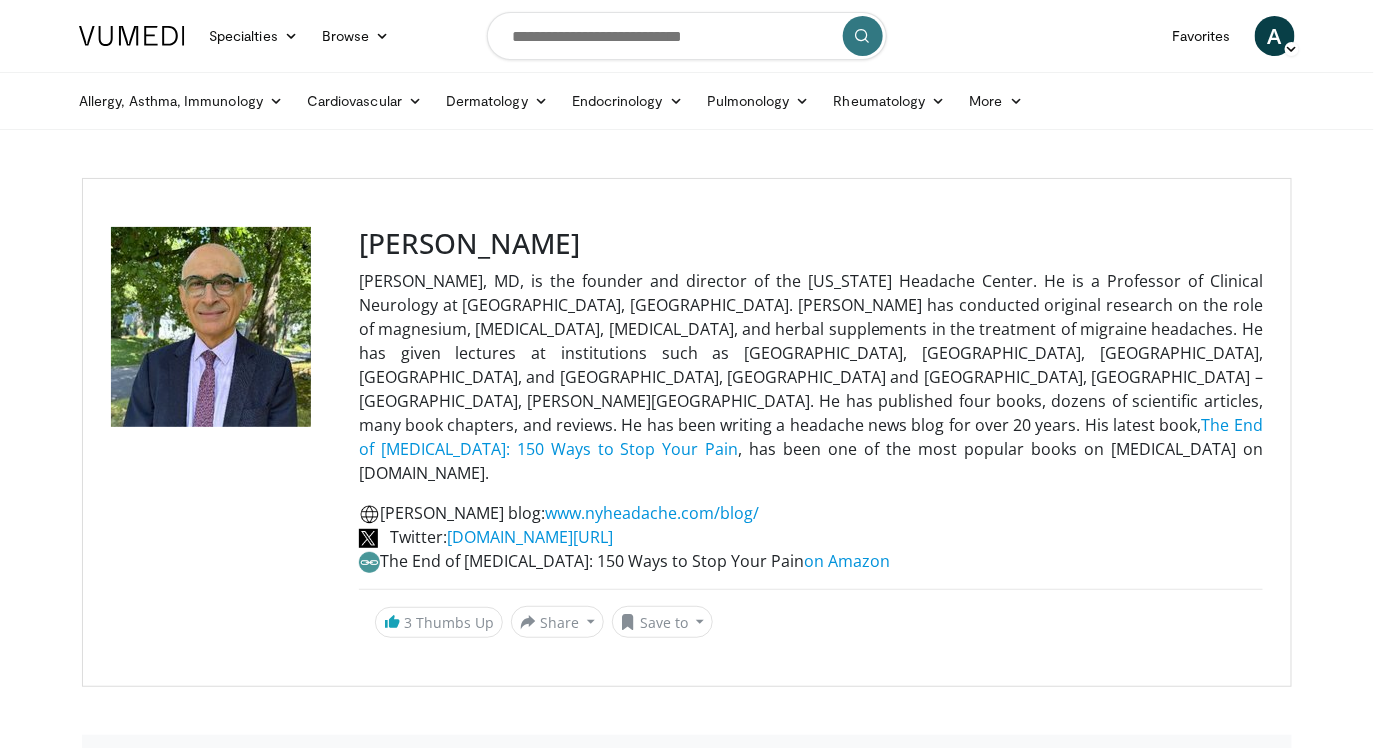 click at bounding box center (687, 36) 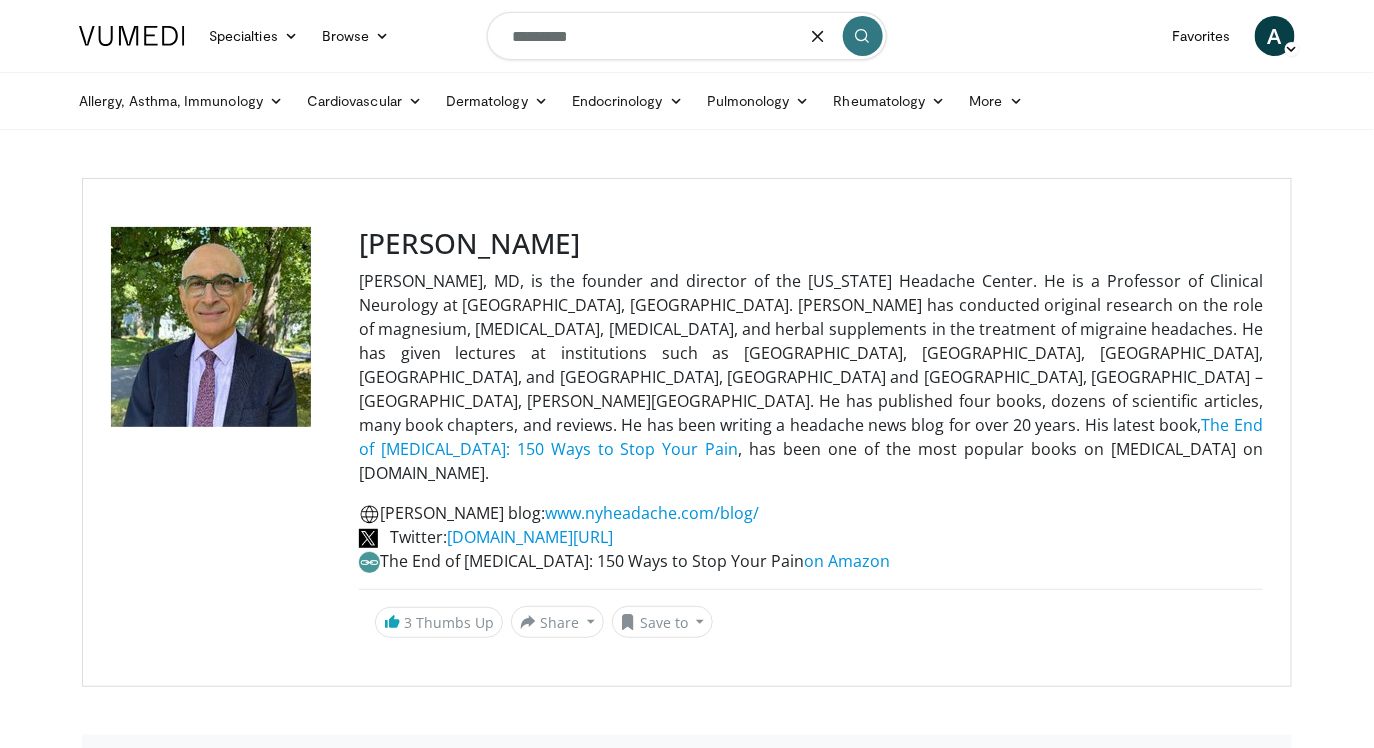 type on "*********" 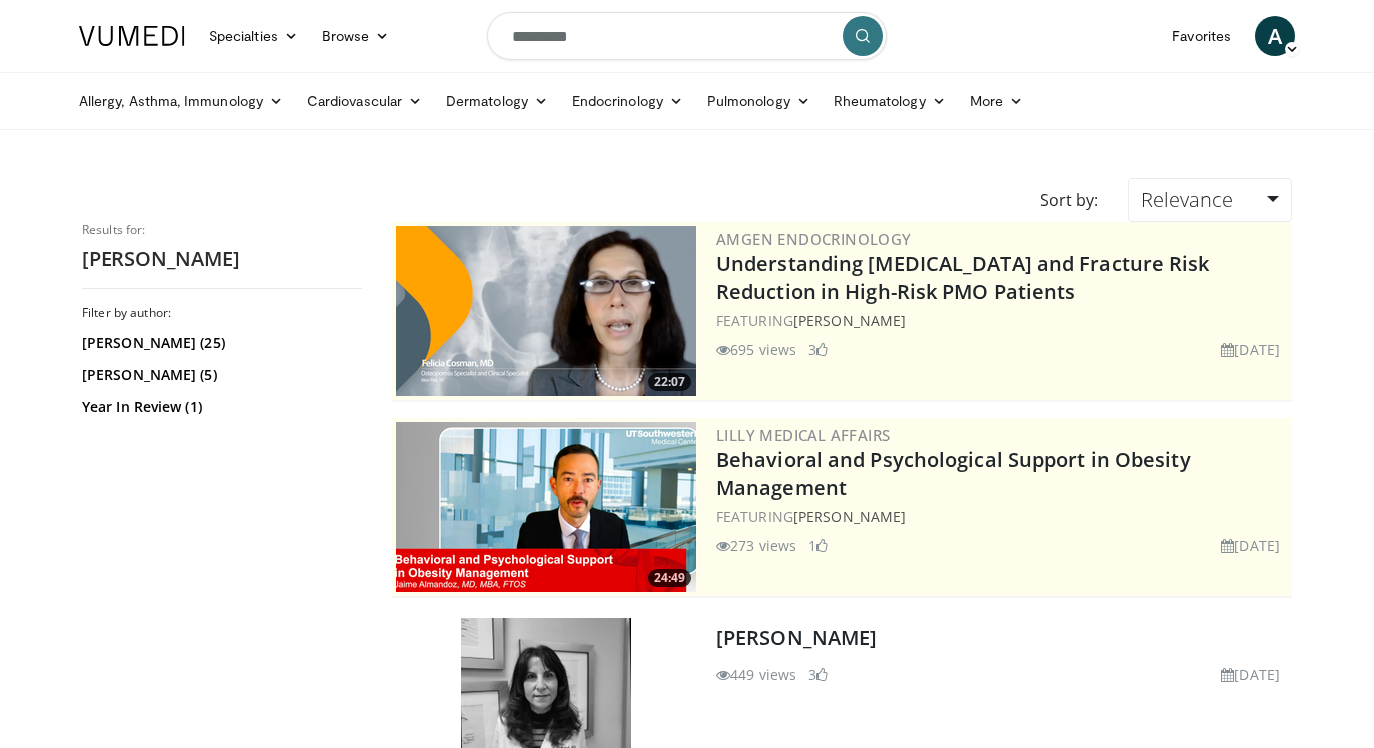 scroll, scrollTop: 0, scrollLeft: 0, axis: both 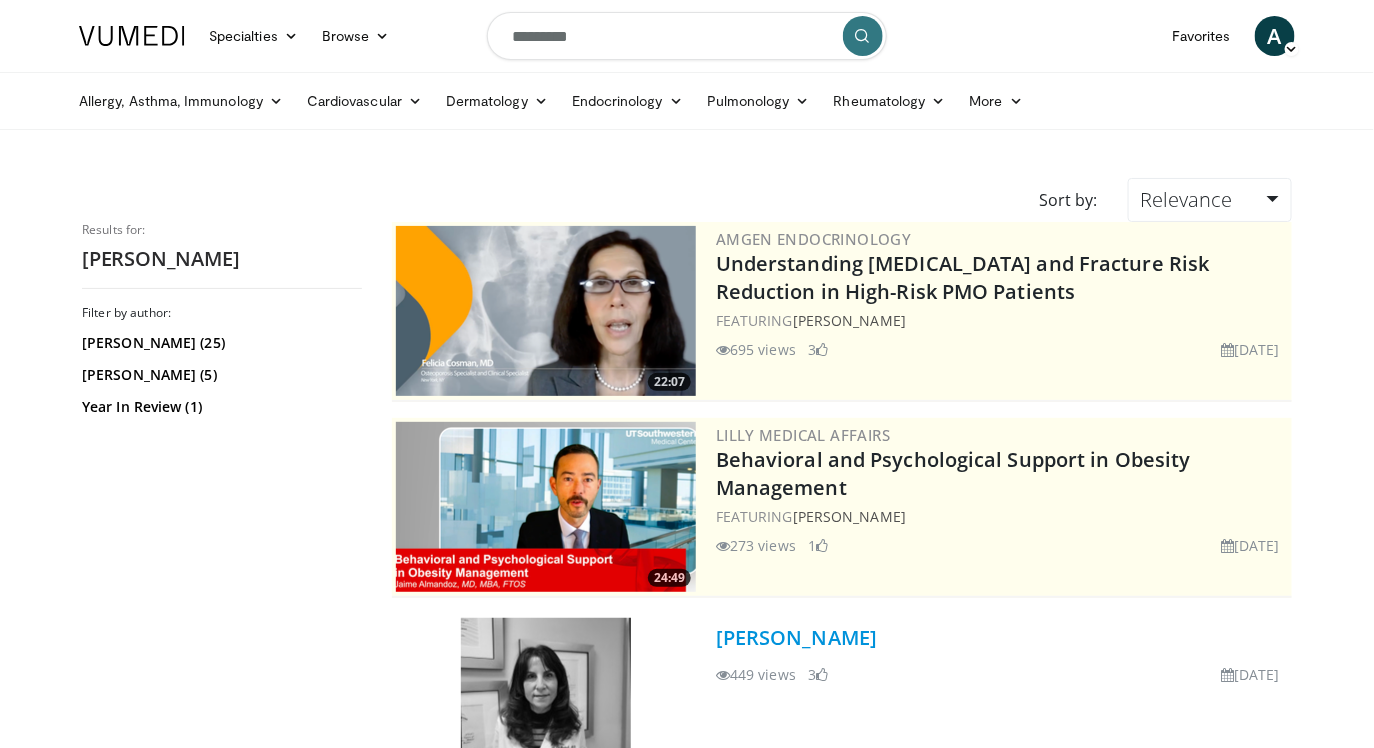 click on "[PERSON_NAME]" at bounding box center (796, 637) 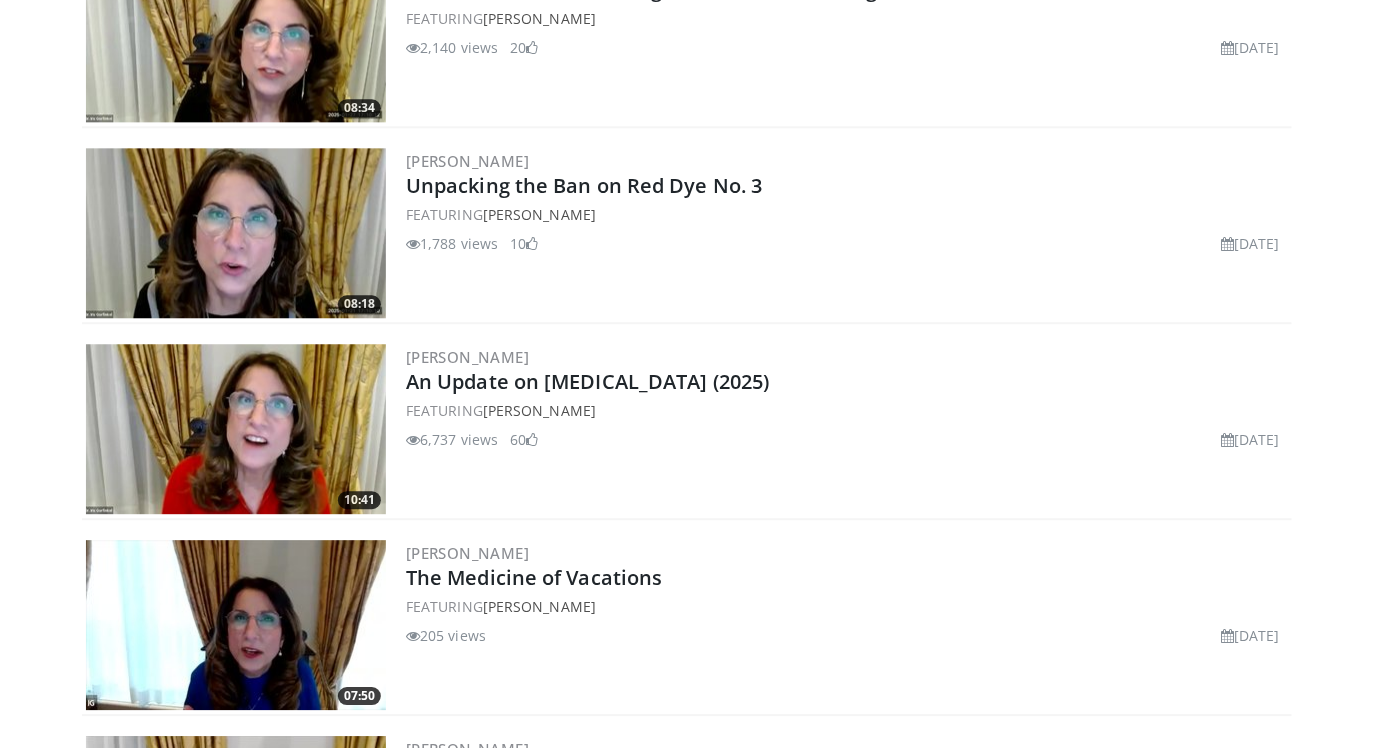 scroll, scrollTop: 4045, scrollLeft: 0, axis: vertical 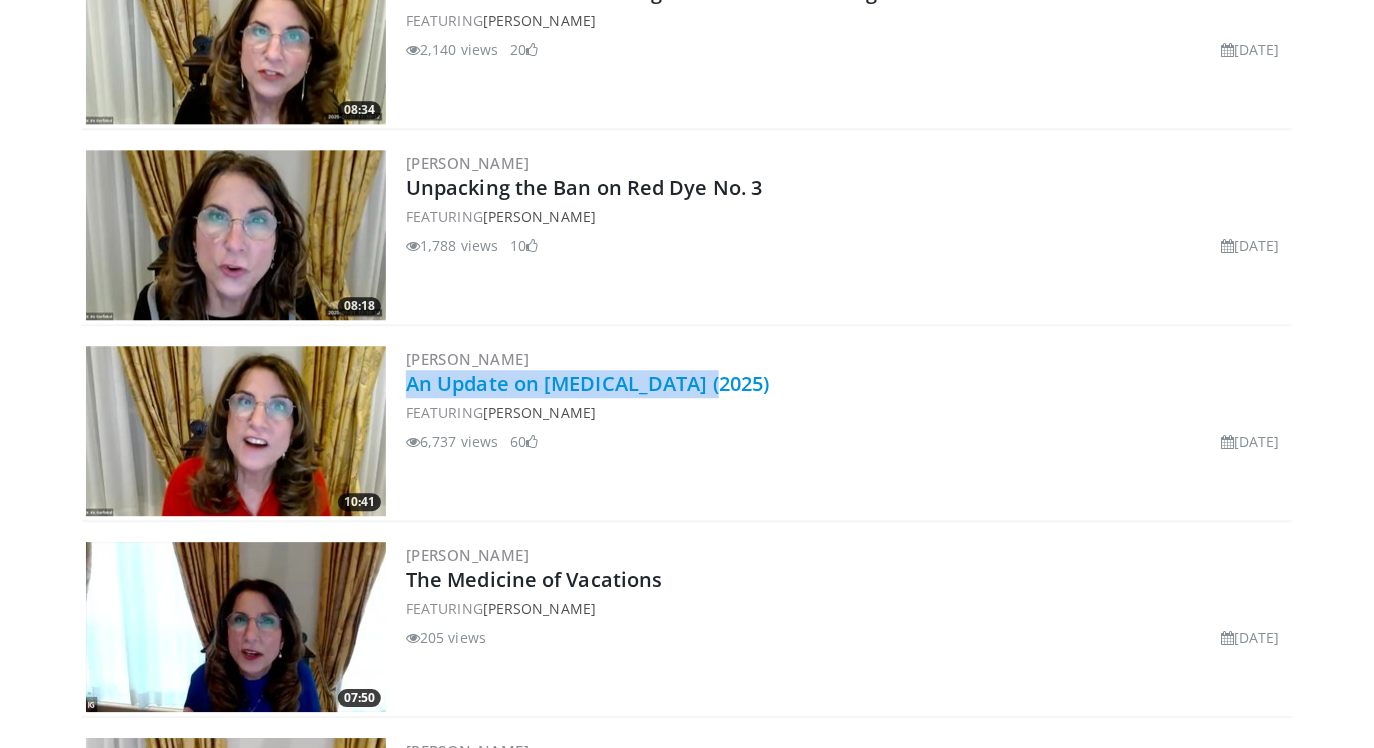 drag, startPoint x: 726, startPoint y: 377, endPoint x: 409, endPoint y: 386, distance: 317.12775 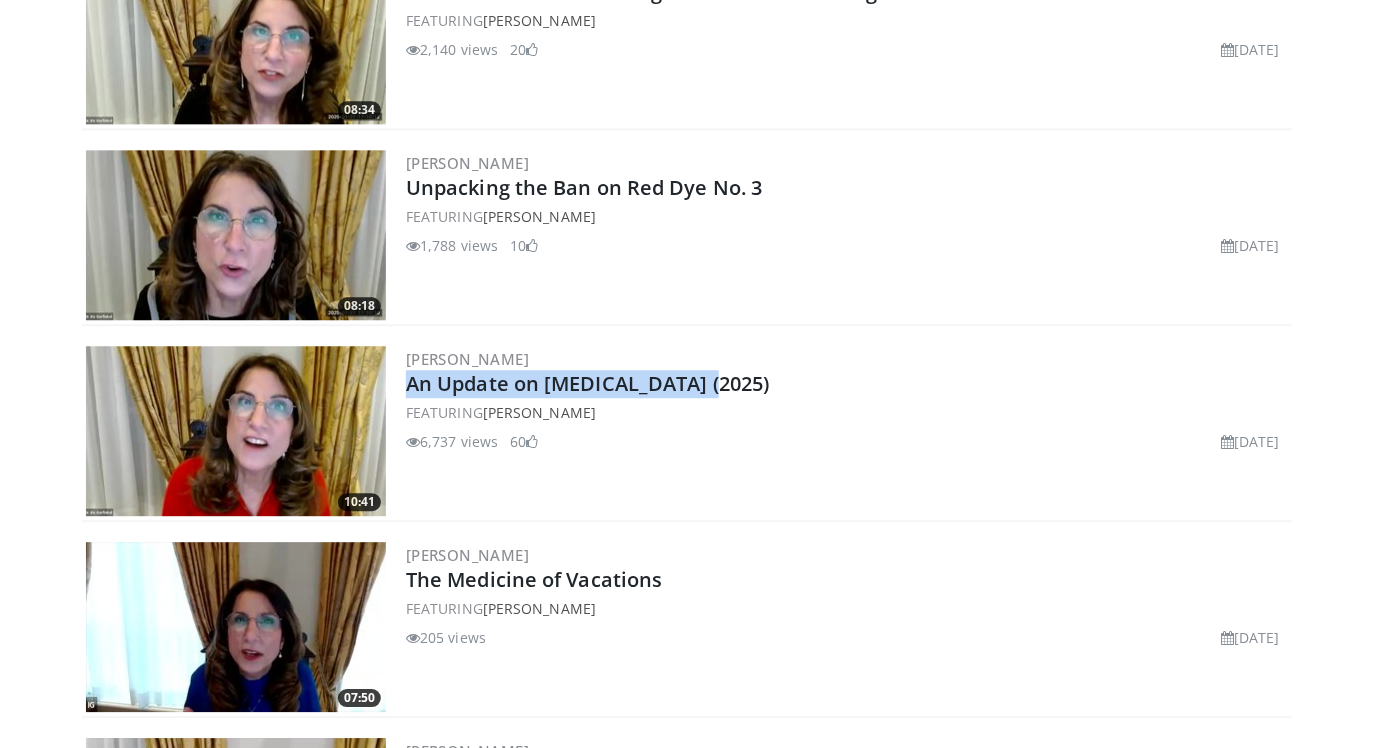 click on "An Update on [MEDICAL_DATA] (2025)" at bounding box center (847, 384) 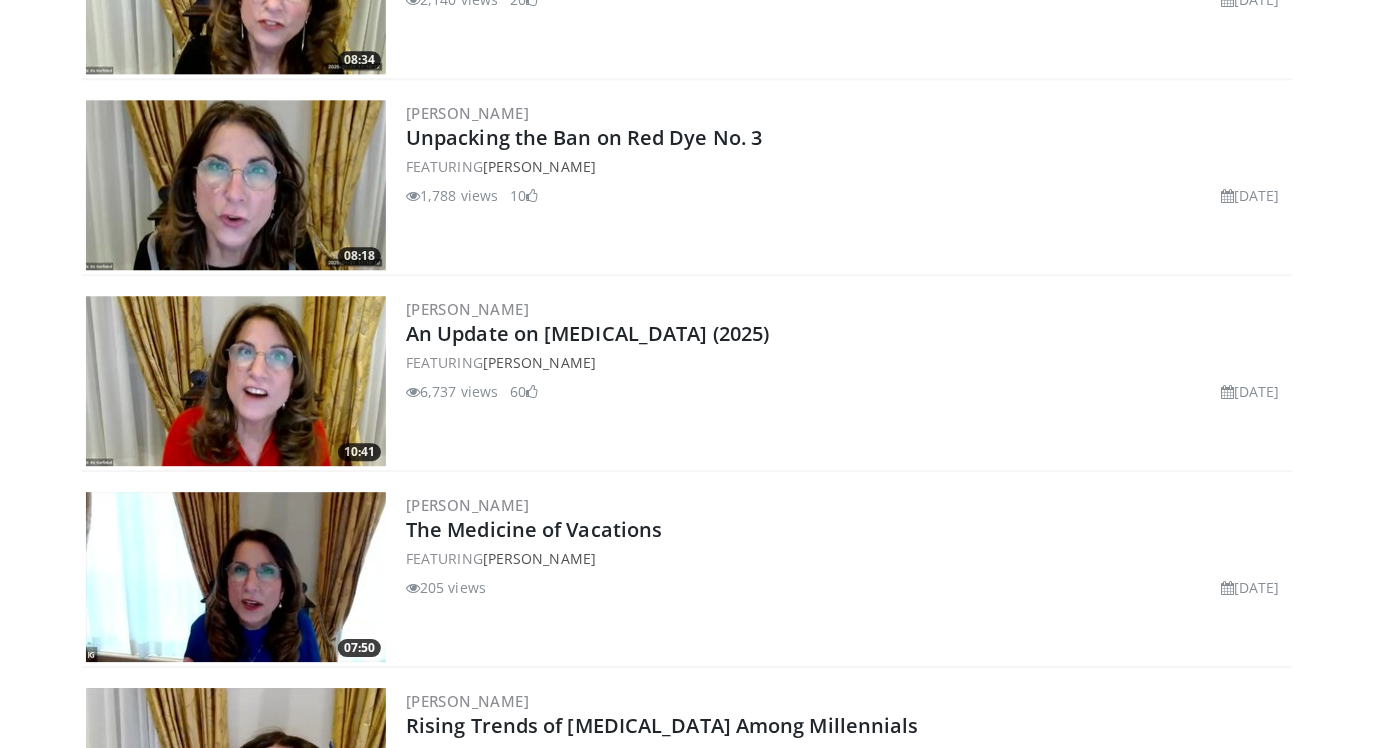 scroll, scrollTop: 4066, scrollLeft: 0, axis: vertical 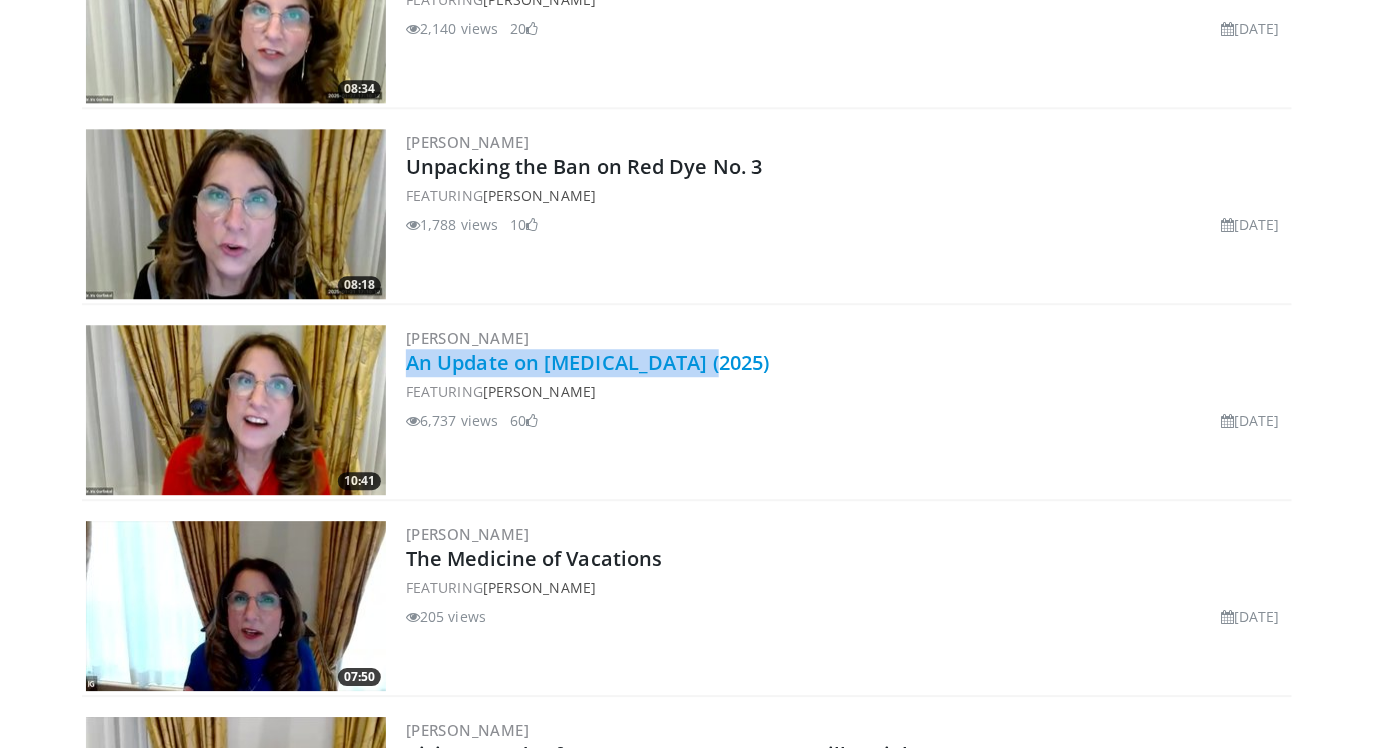 drag, startPoint x: 717, startPoint y: 351, endPoint x: 406, endPoint y: 356, distance: 311.0402 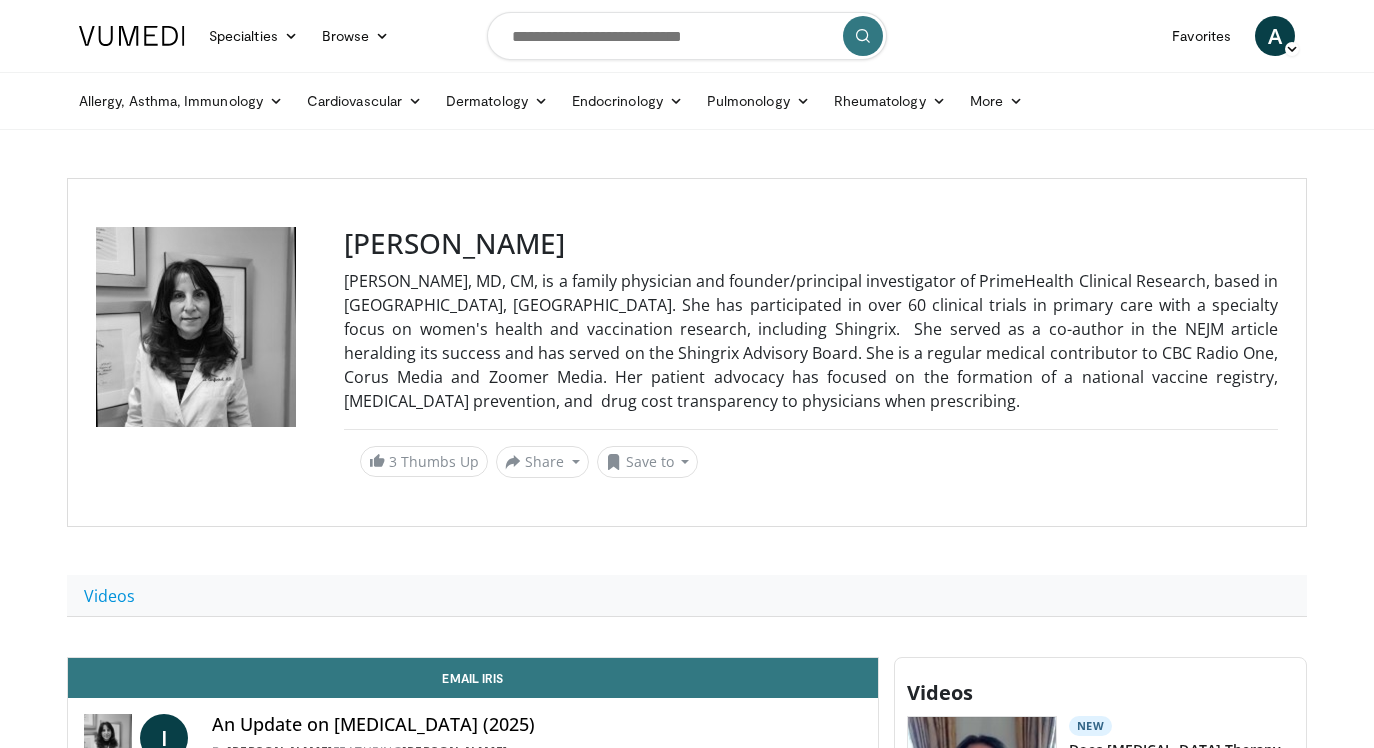 scroll, scrollTop: 0, scrollLeft: 0, axis: both 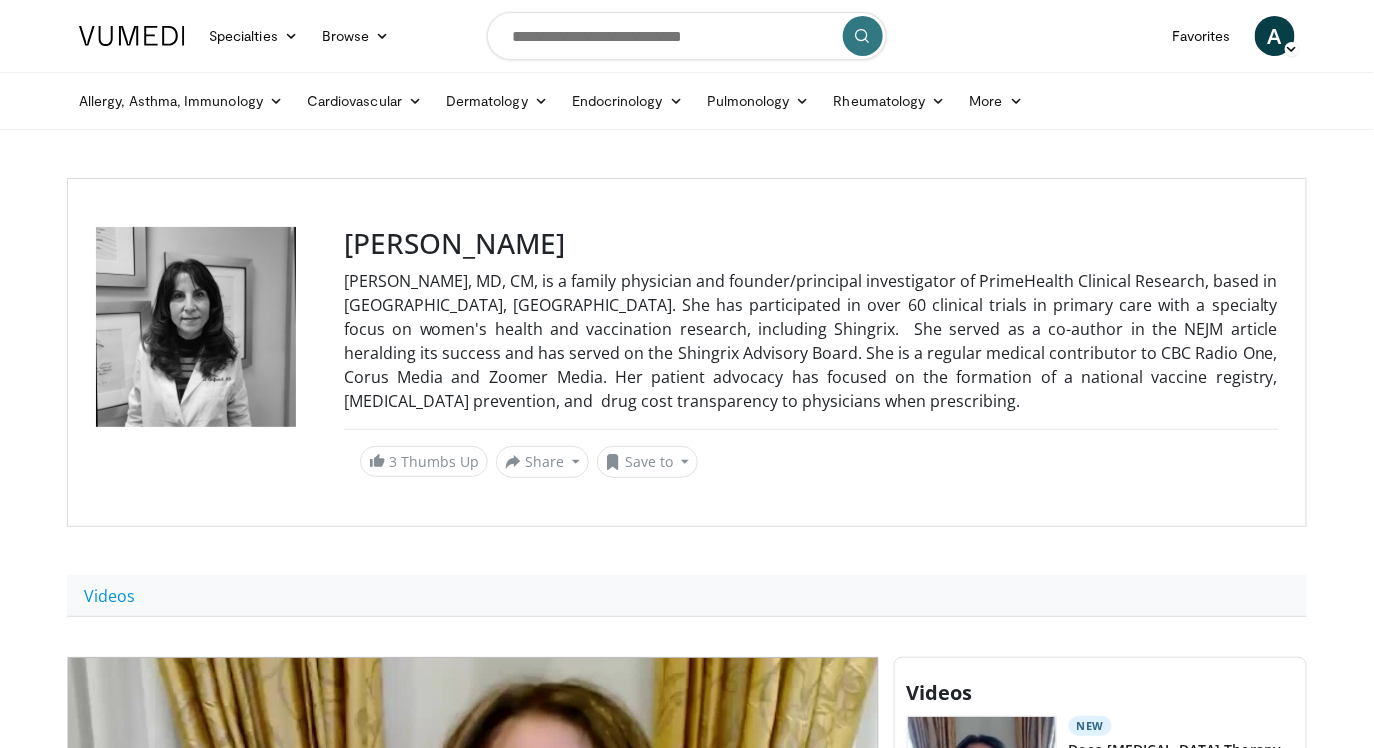 click at bounding box center (687, 36) 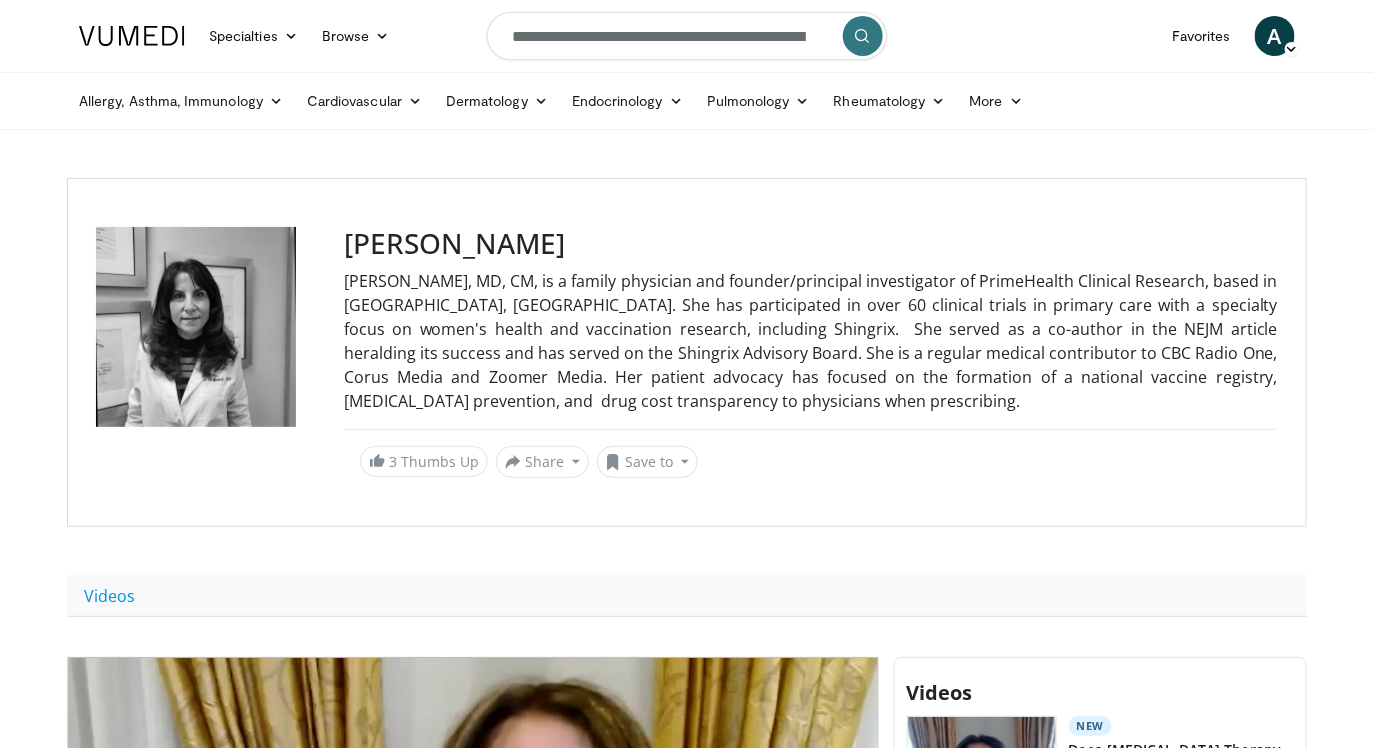 scroll, scrollTop: 0, scrollLeft: 485, axis: horizontal 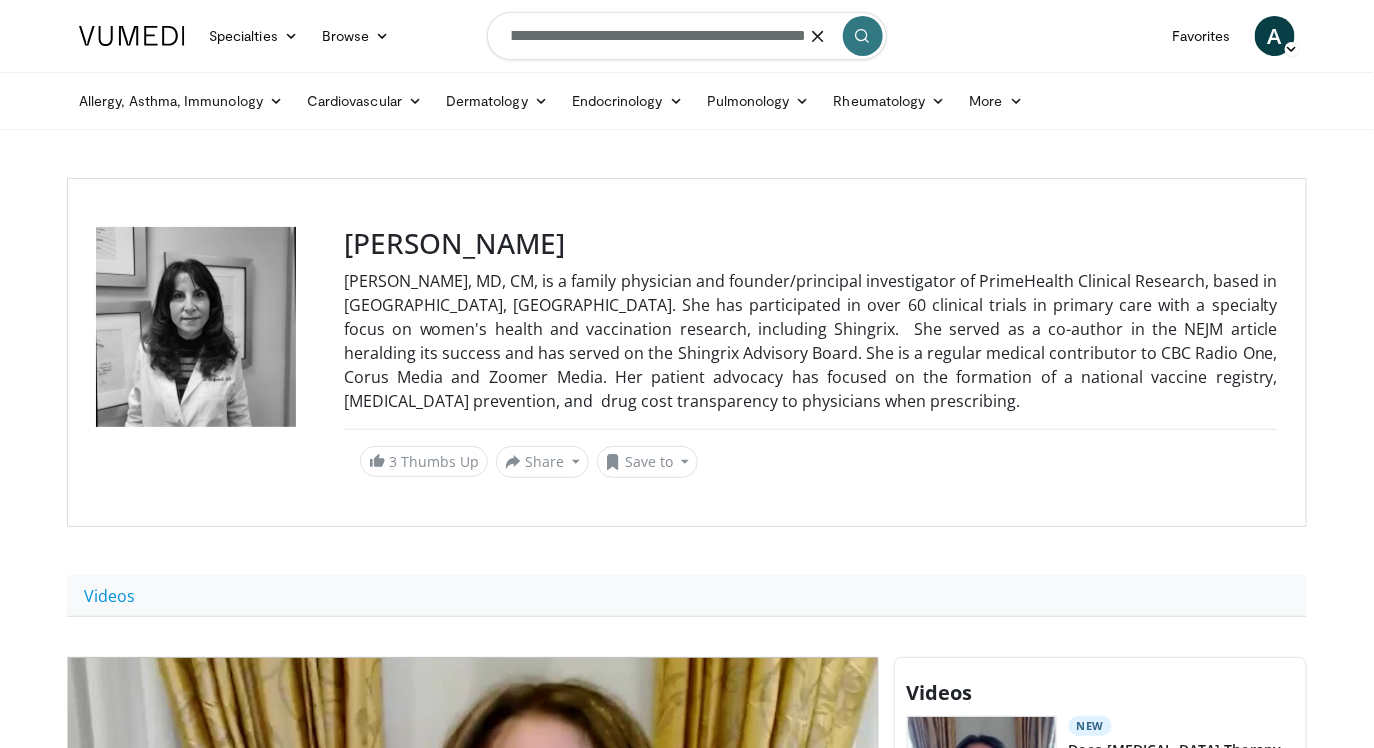 type on "**********" 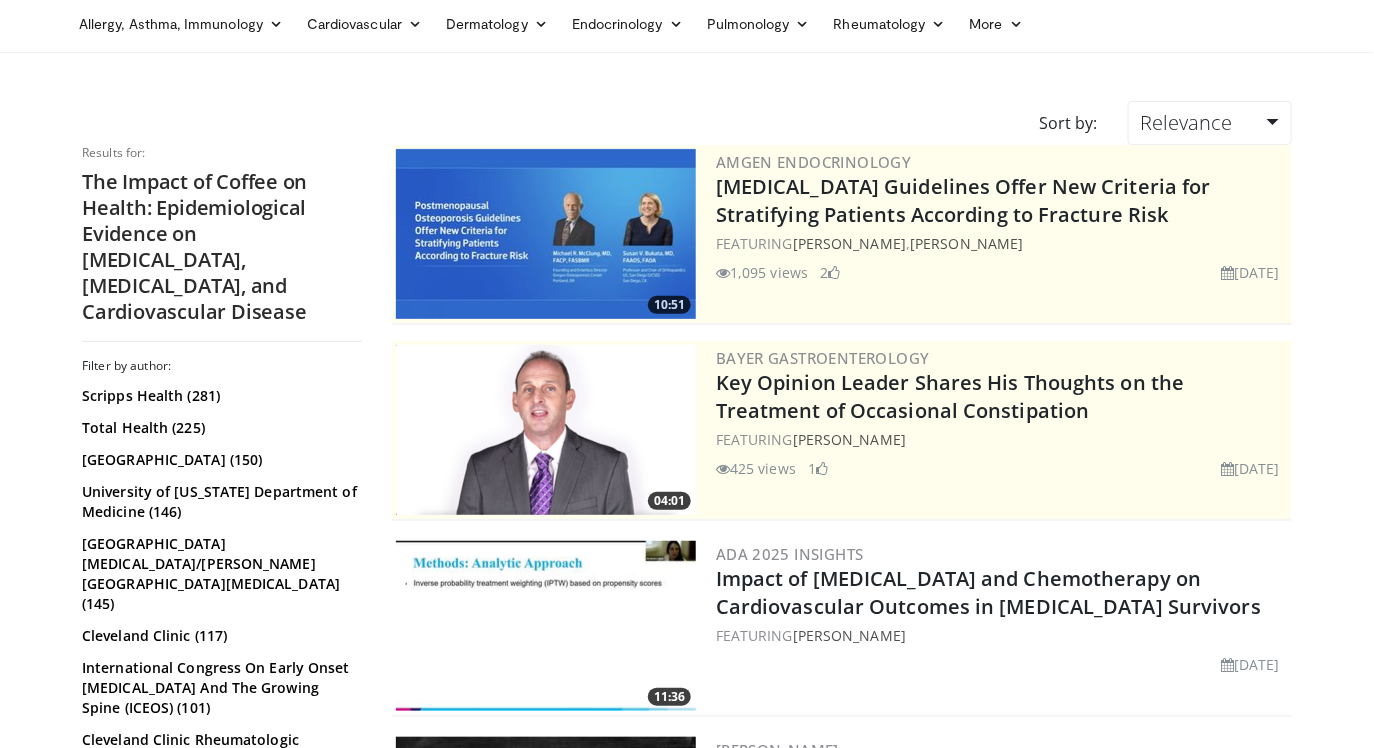 scroll, scrollTop: 0, scrollLeft: 0, axis: both 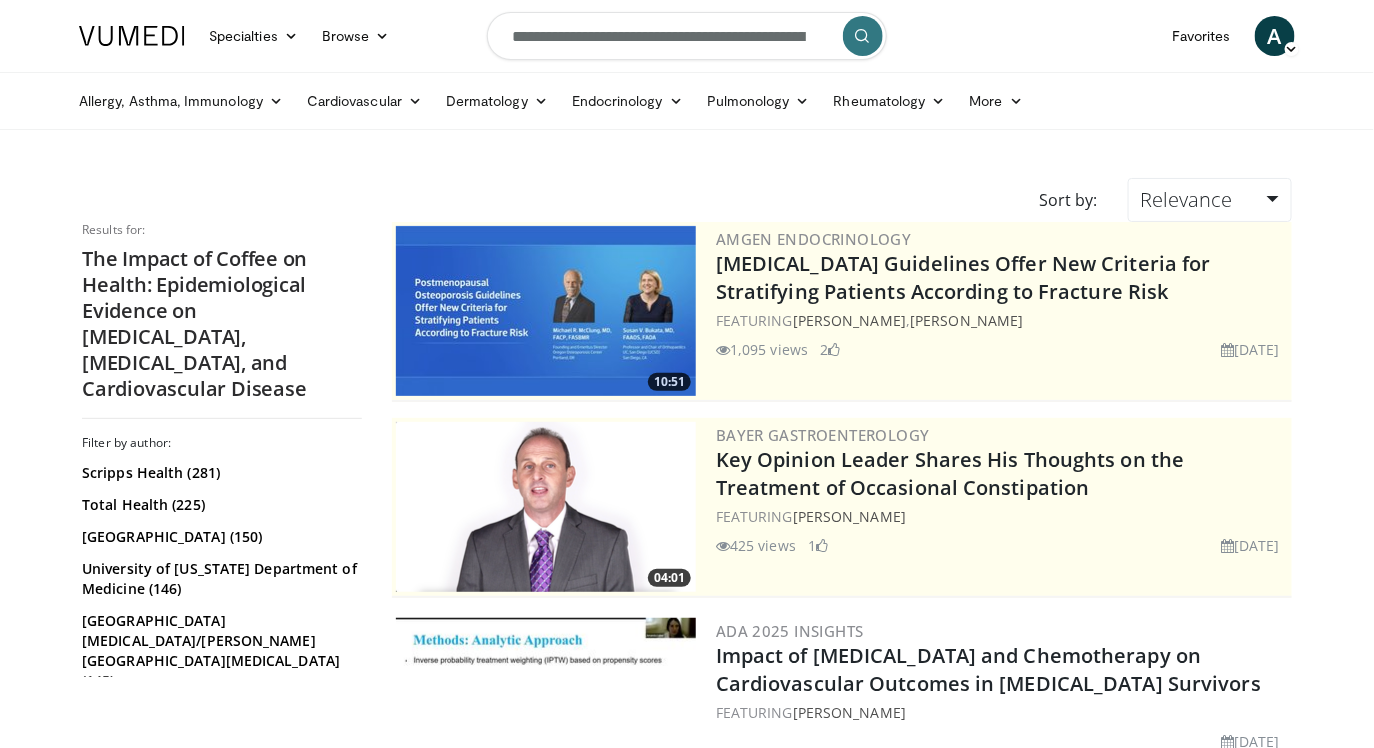 click on "**********" at bounding box center [687, 36] 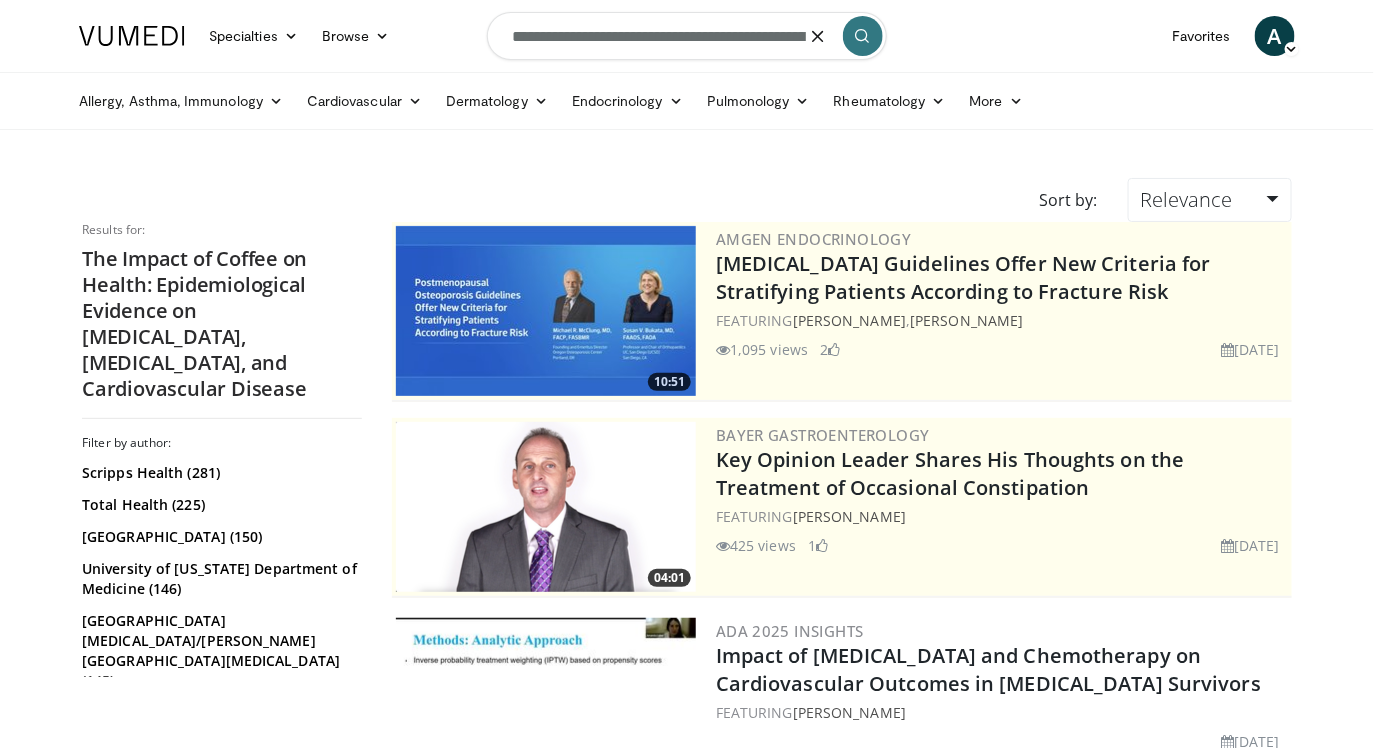click on "**********" at bounding box center (687, 36) 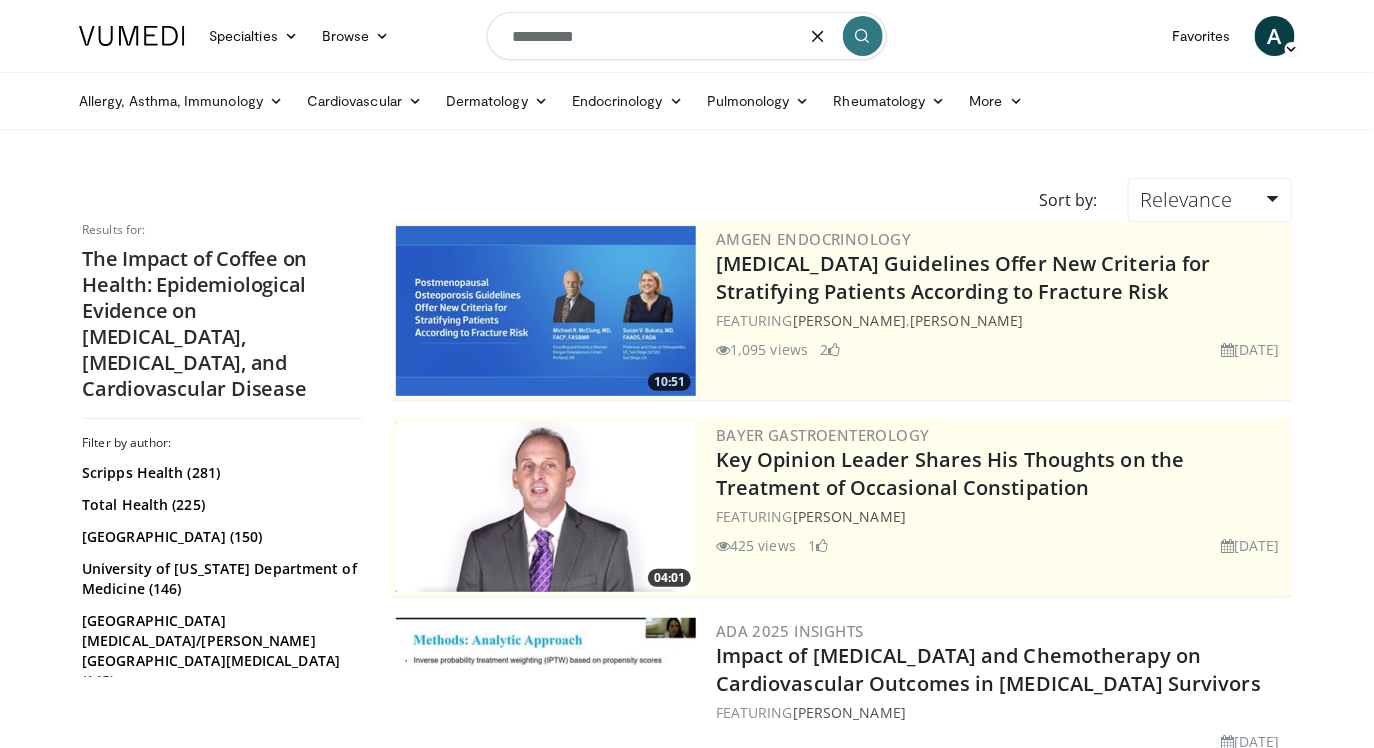 type on "**********" 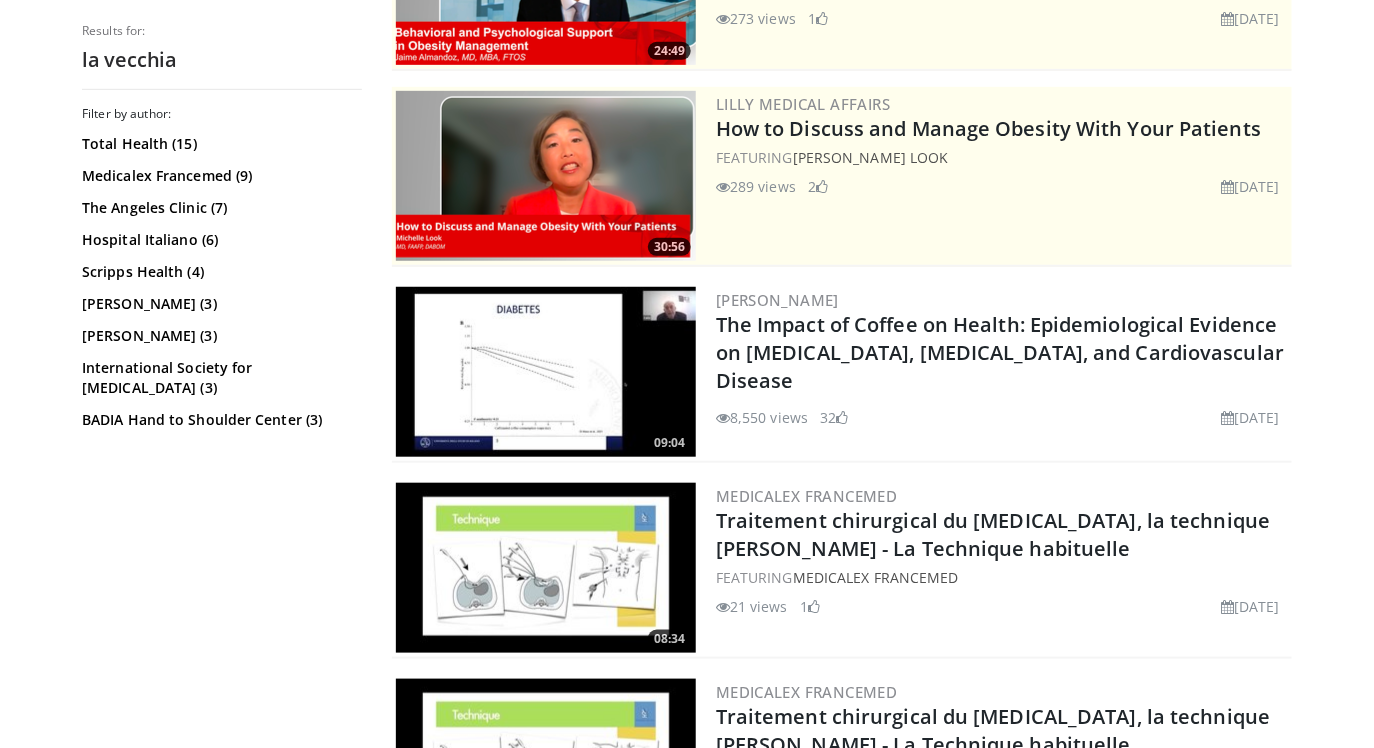 scroll, scrollTop: 346, scrollLeft: 0, axis: vertical 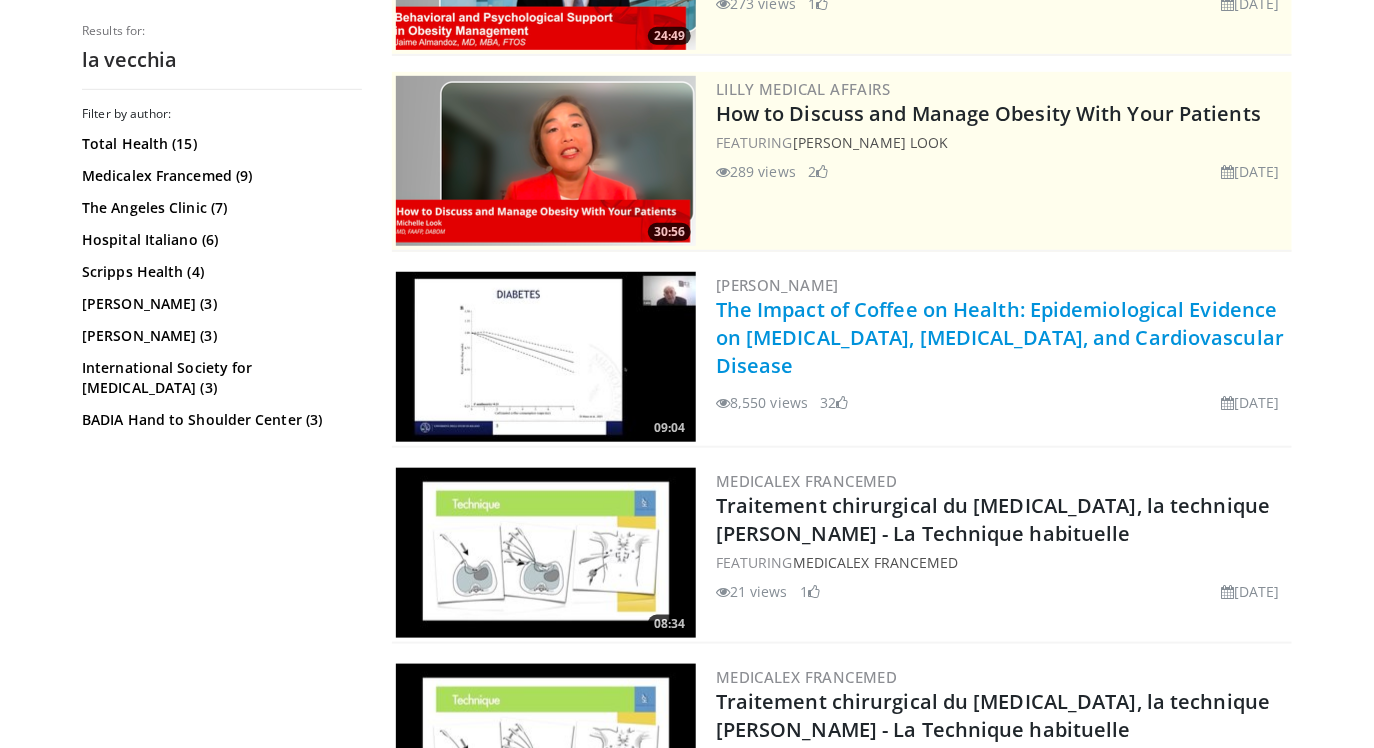 click on "The Impact of Coffee on Health:
Epidemiological Evidence on [MEDICAL_DATA], [MEDICAL_DATA], and Cardiovascular Disease" at bounding box center (1000, 337) 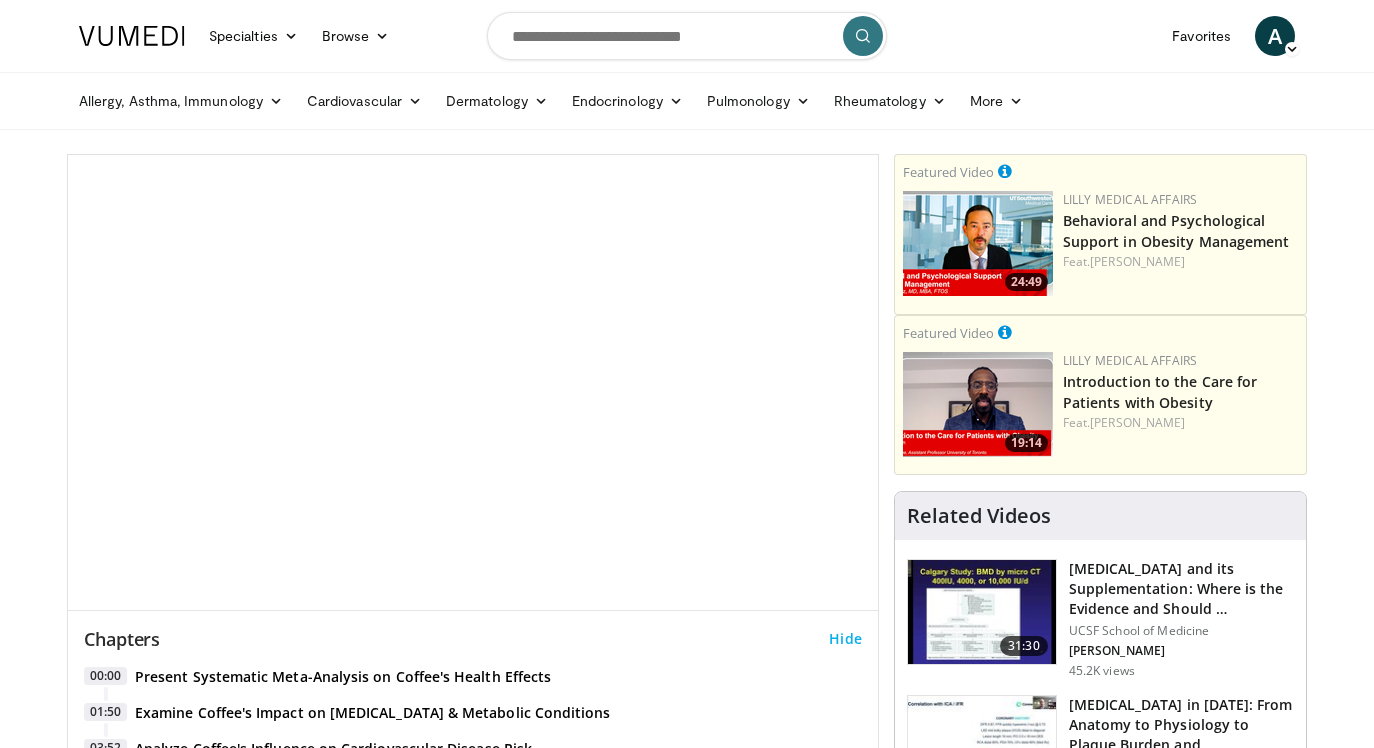 scroll, scrollTop: 0, scrollLeft: 0, axis: both 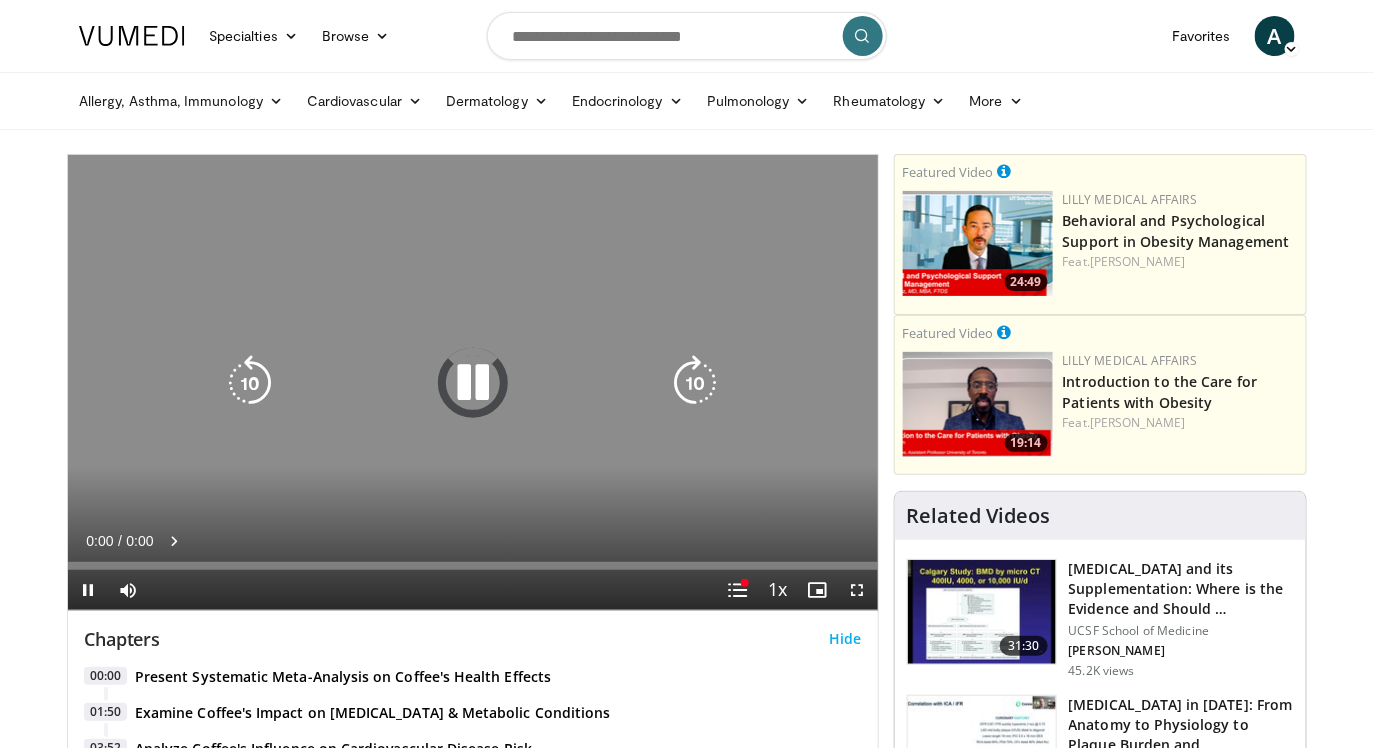 click at bounding box center [473, 383] 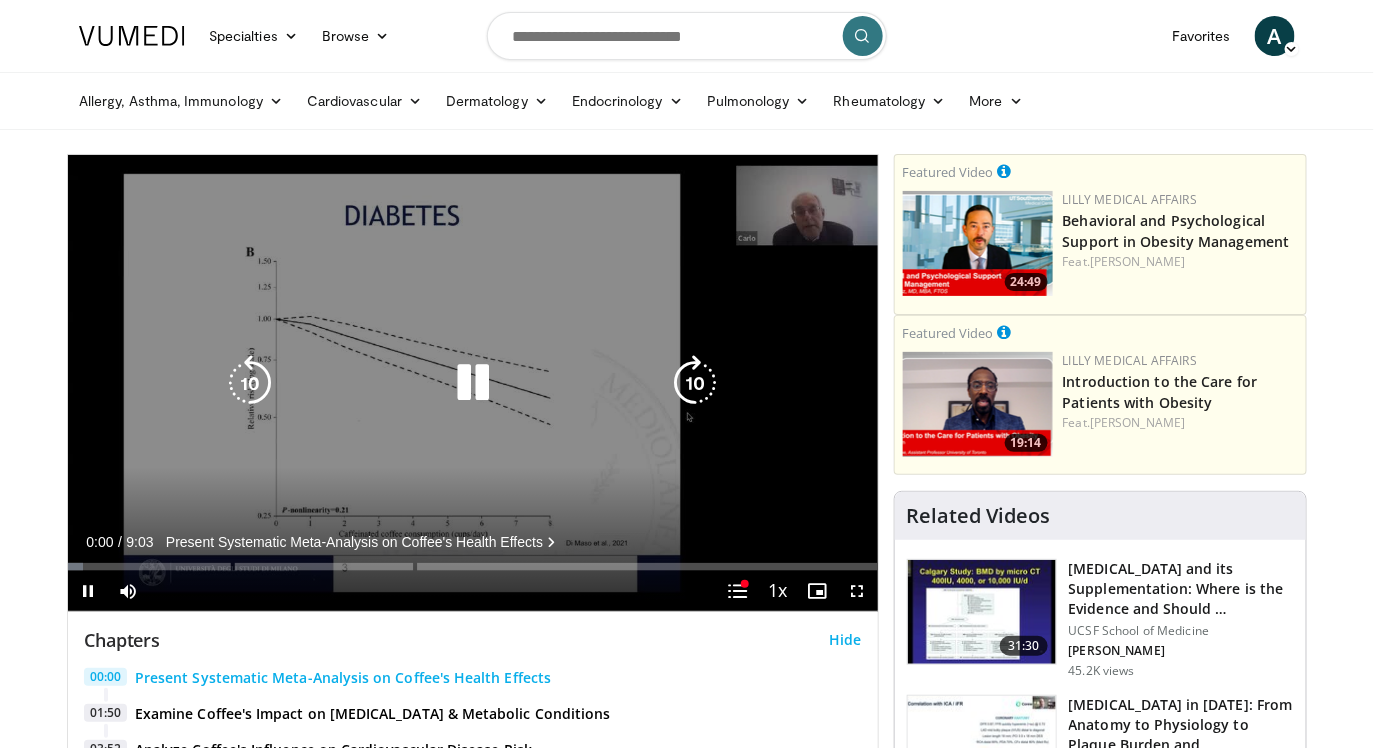 click at bounding box center (473, 383) 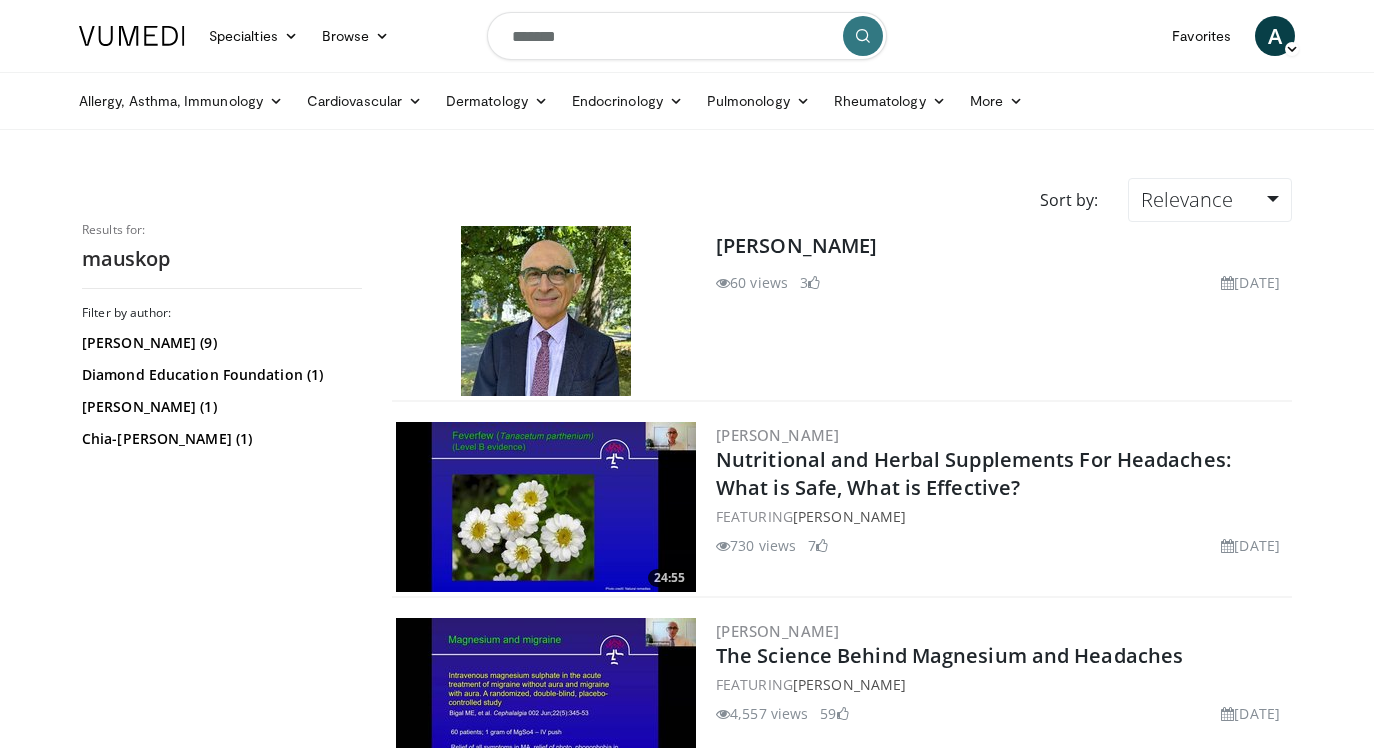 scroll, scrollTop: 0, scrollLeft: 0, axis: both 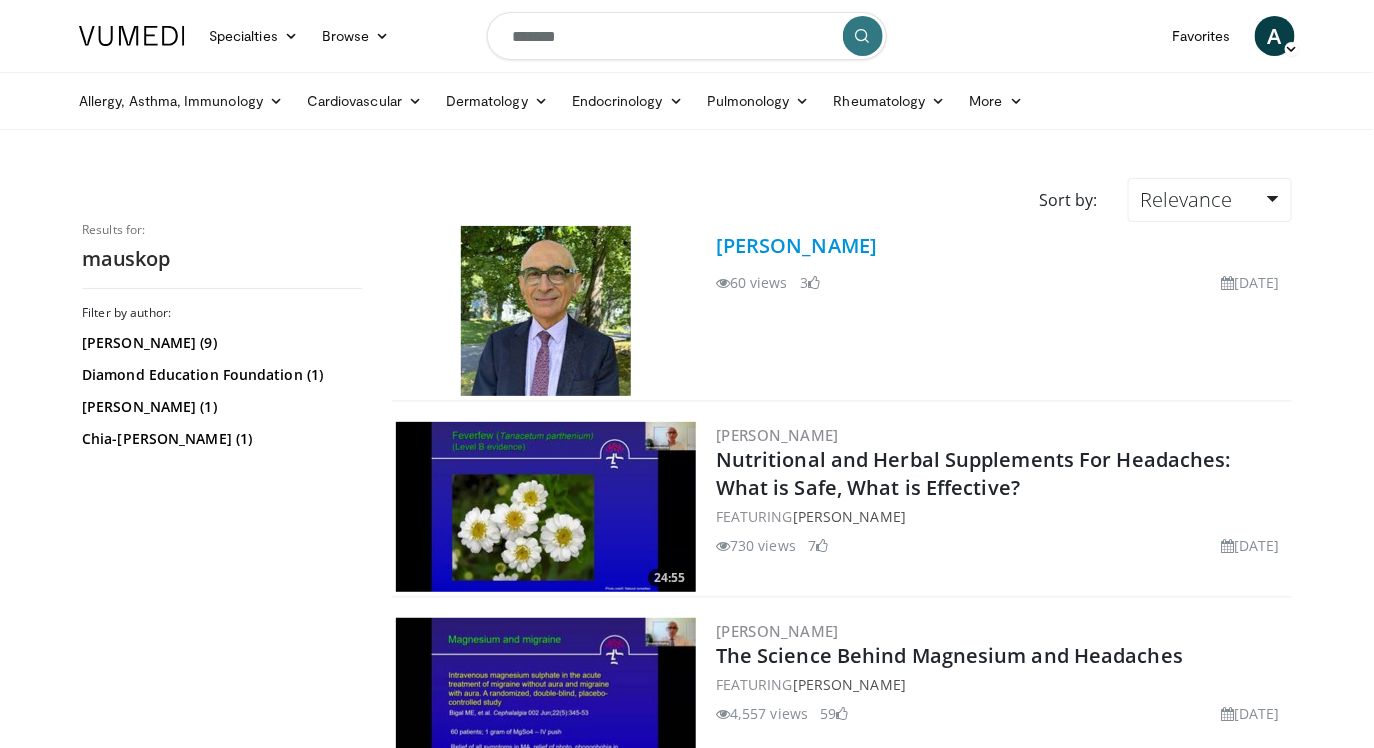 click on "[PERSON_NAME]" at bounding box center (796, 245) 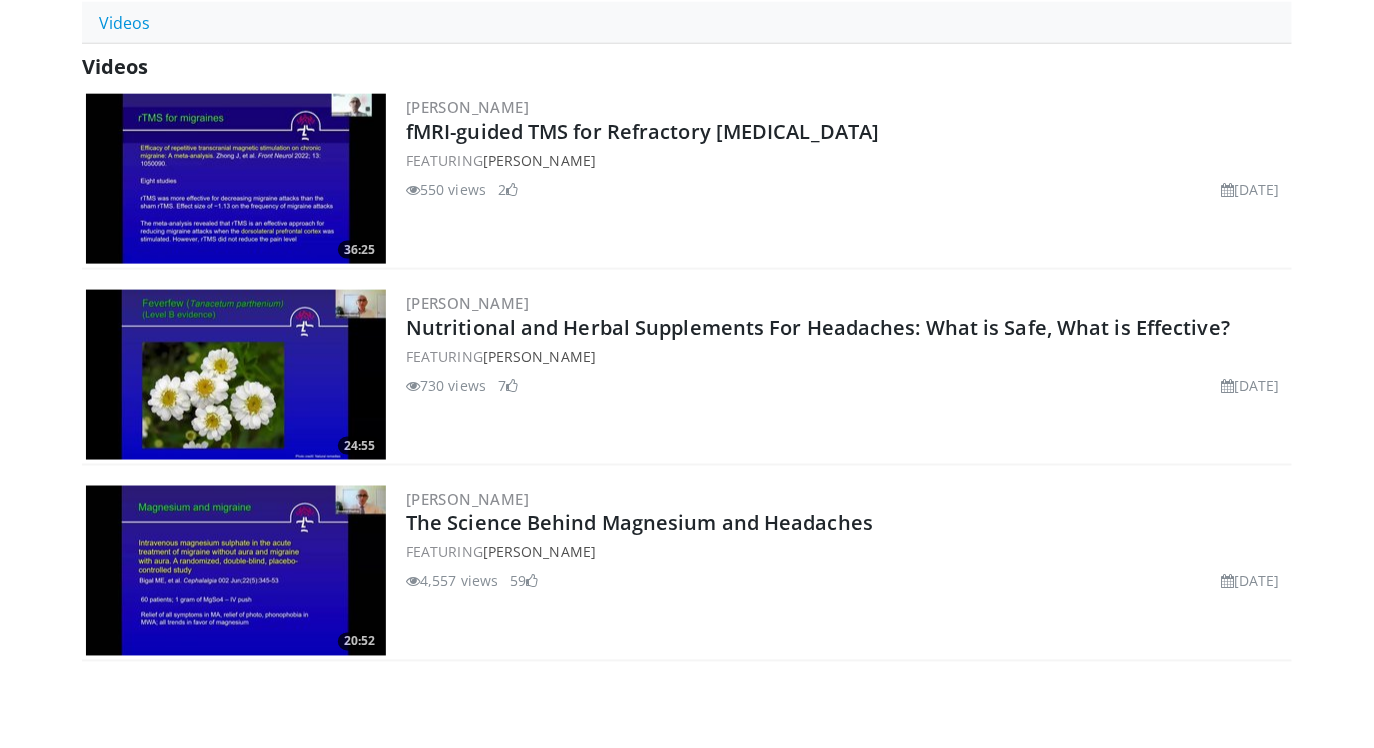 scroll, scrollTop: 742, scrollLeft: 0, axis: vertical 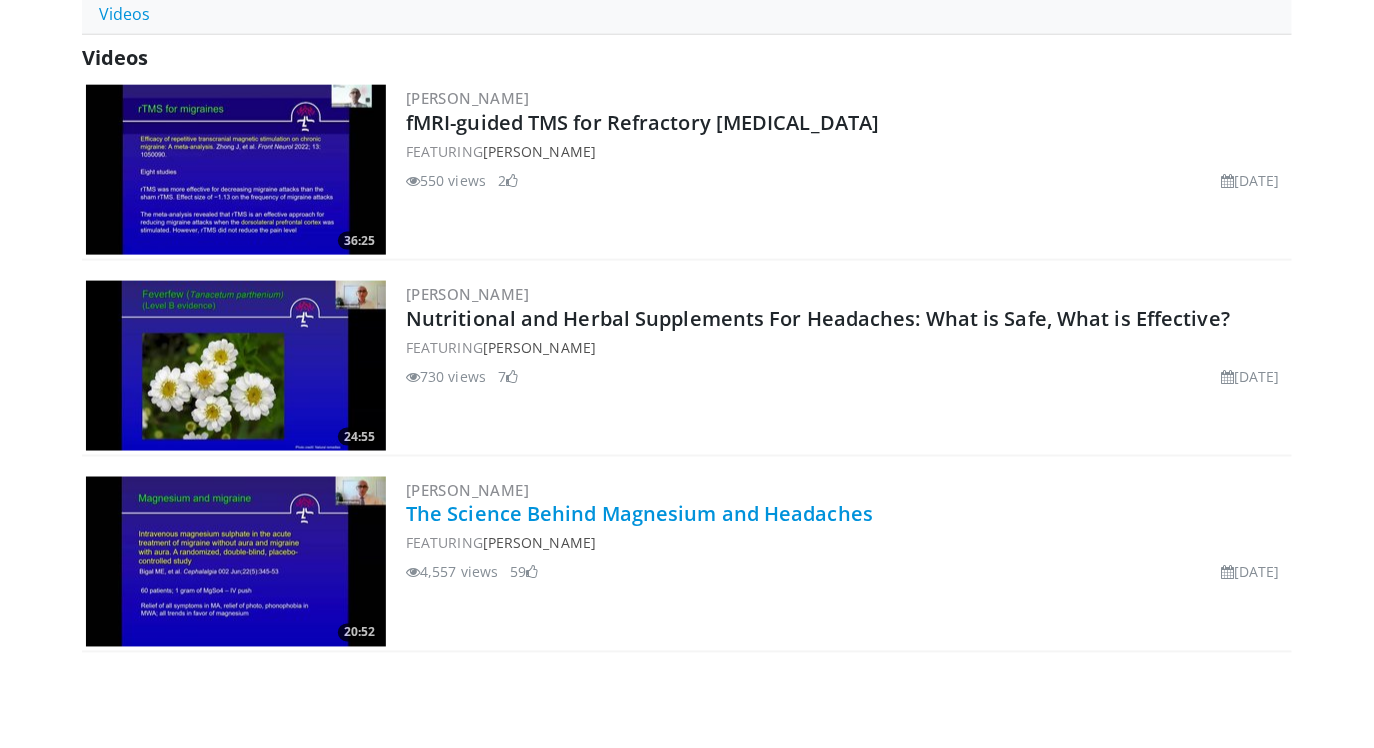 click on "The Science Behind Magnesium and Headaches" at bounding box center (639, 514) 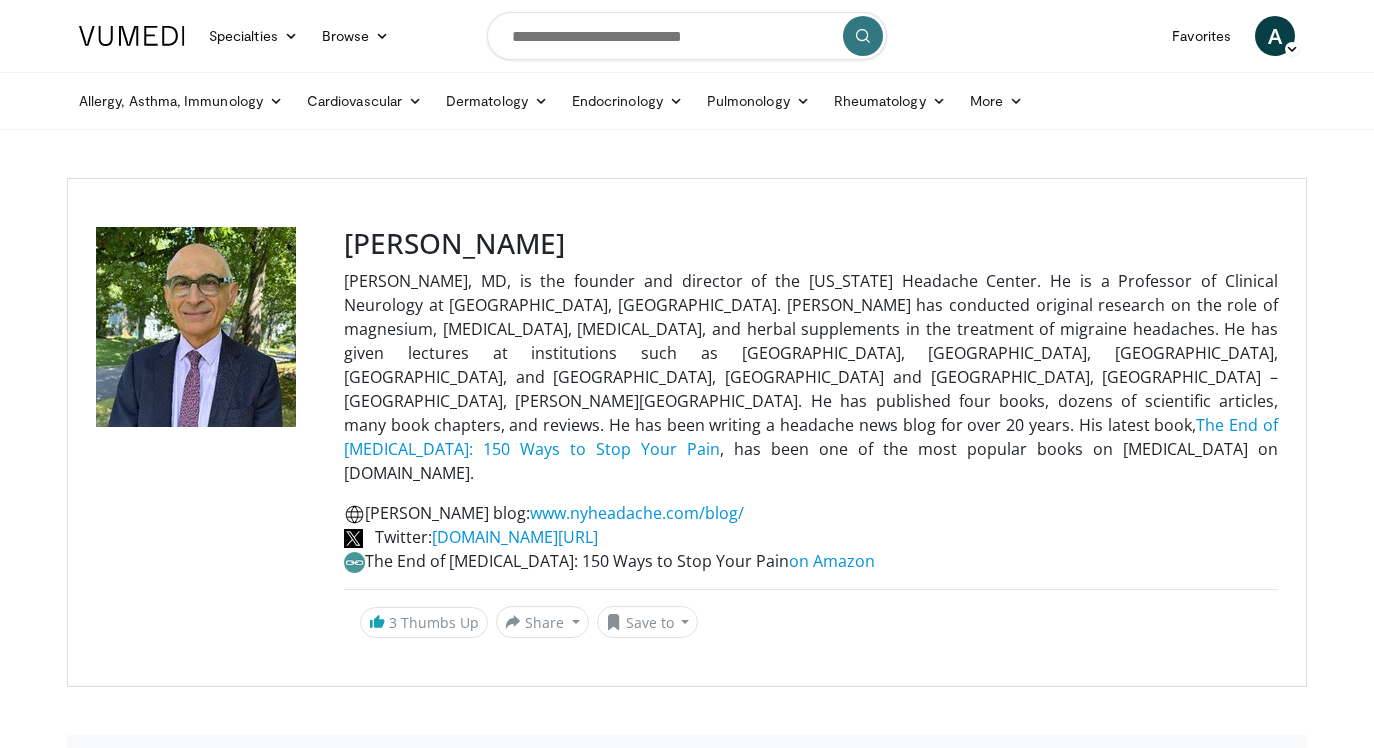 scroll, scrollTop: 0, scrollLeft: 0, axis: both 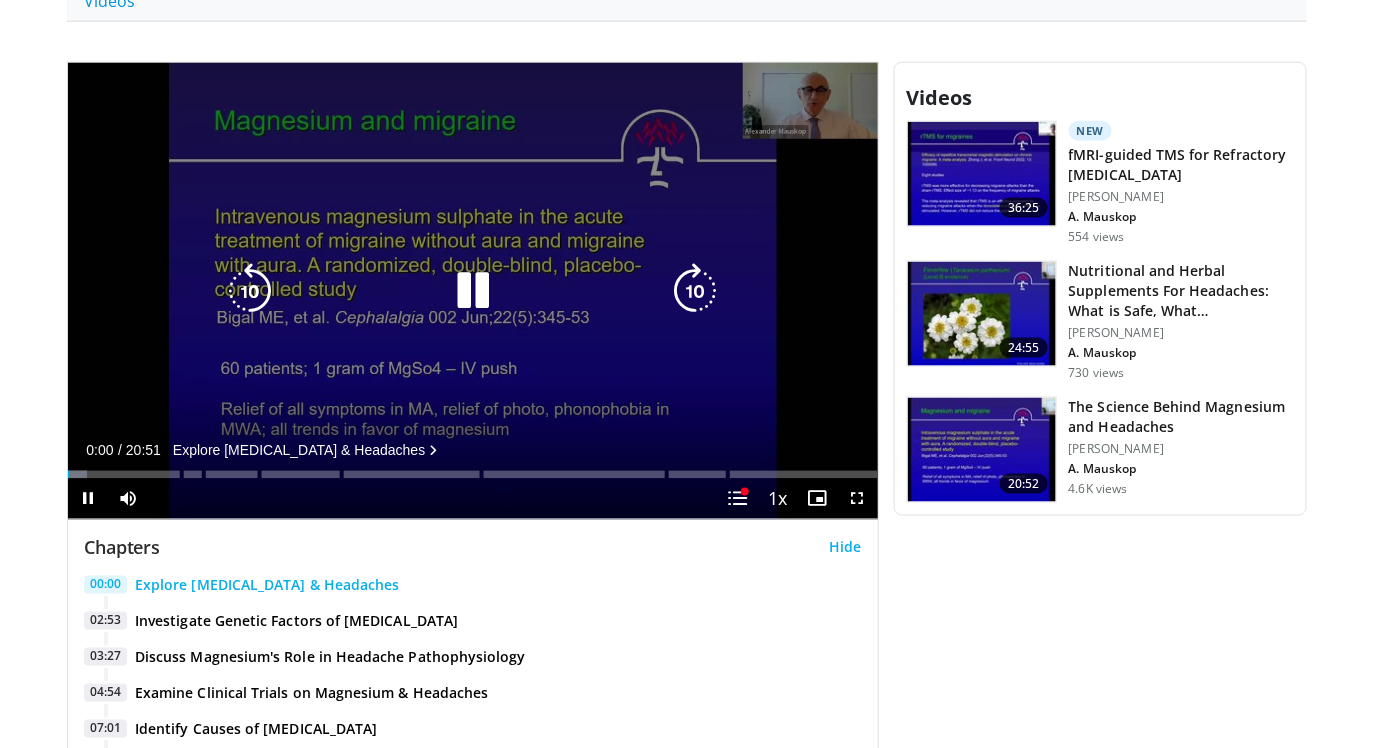 click at bounding box center (473, 291) 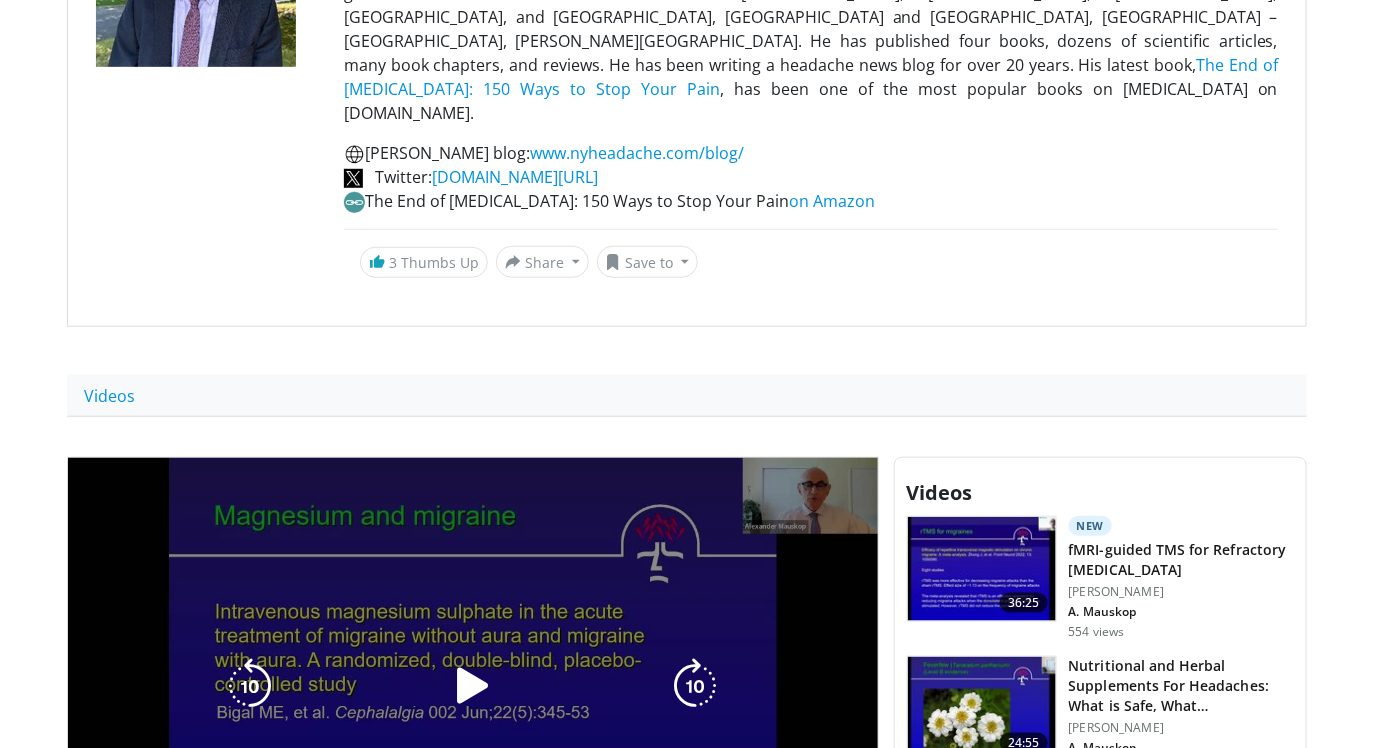 scroll, scrollTop: 0, scrollLeft: 0, axis: both 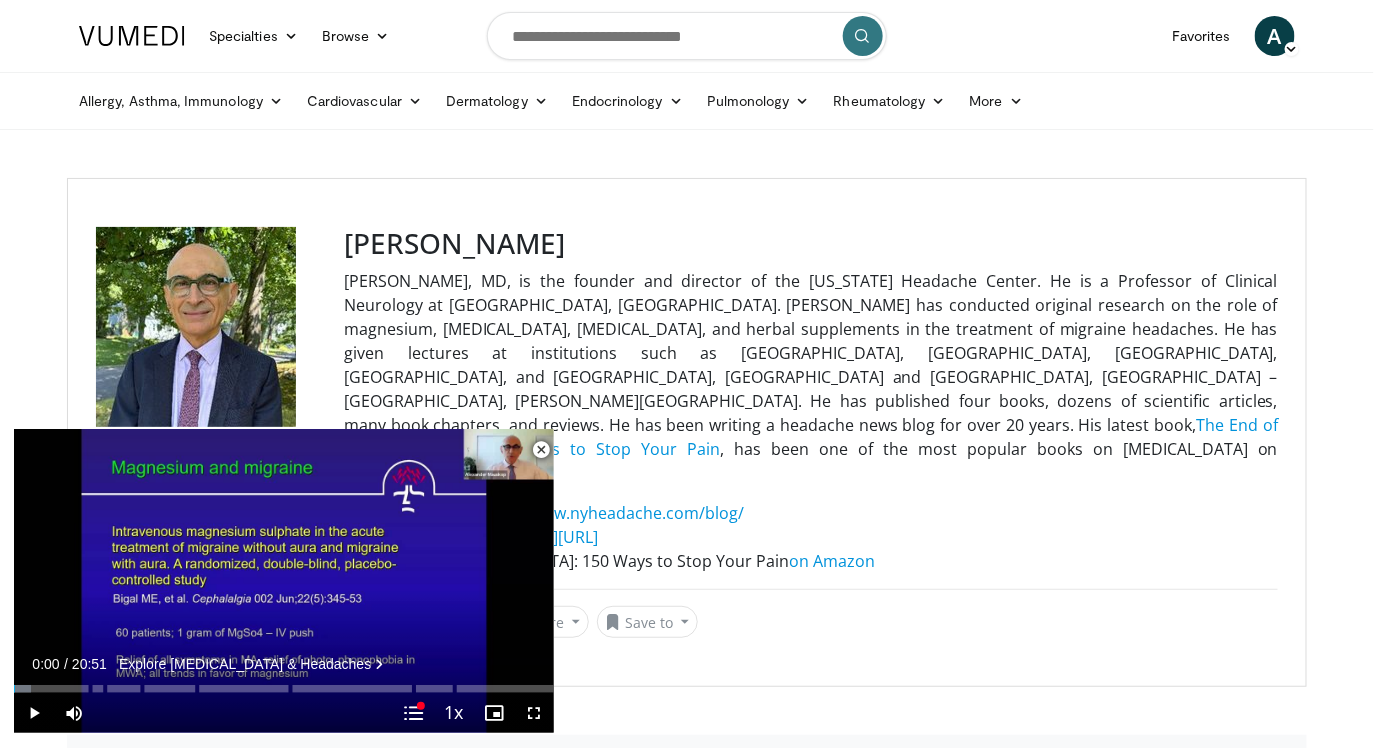 click at bounding box center (687, 36) 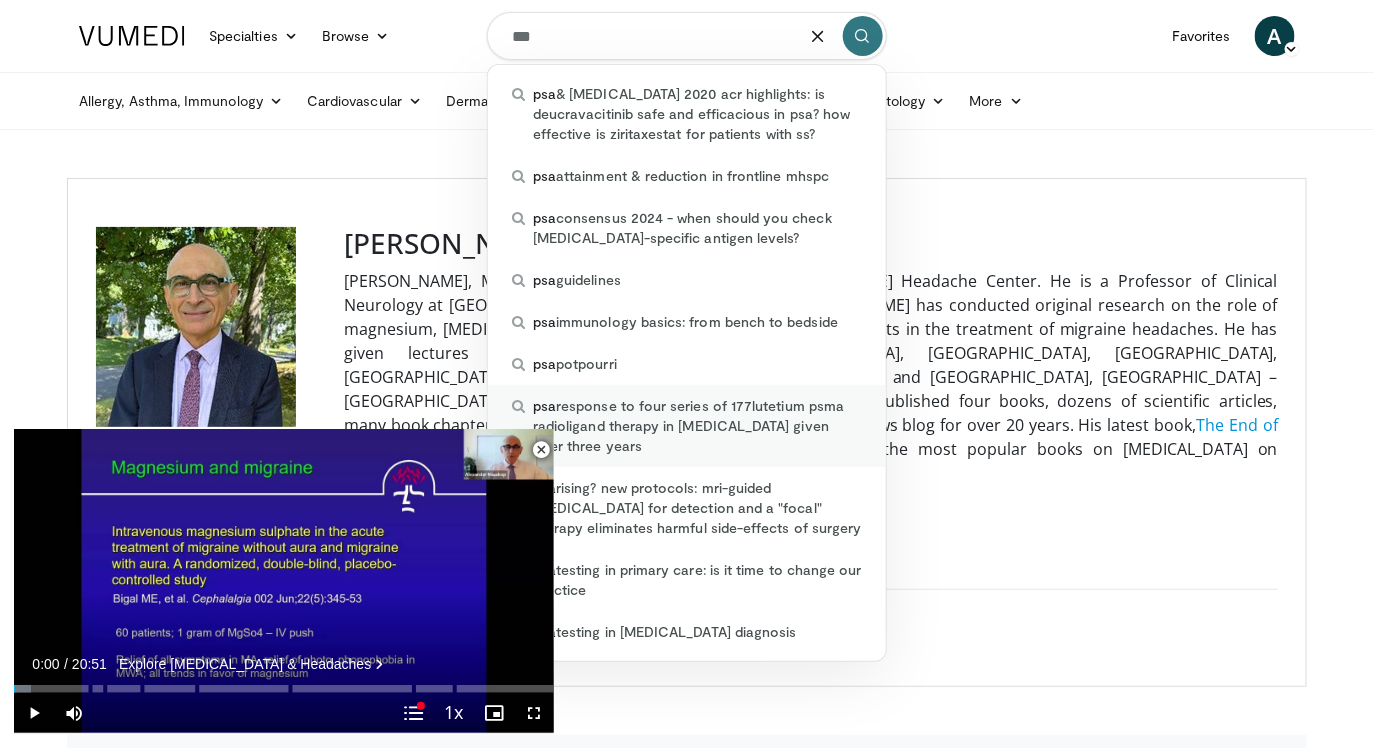 type on "***" 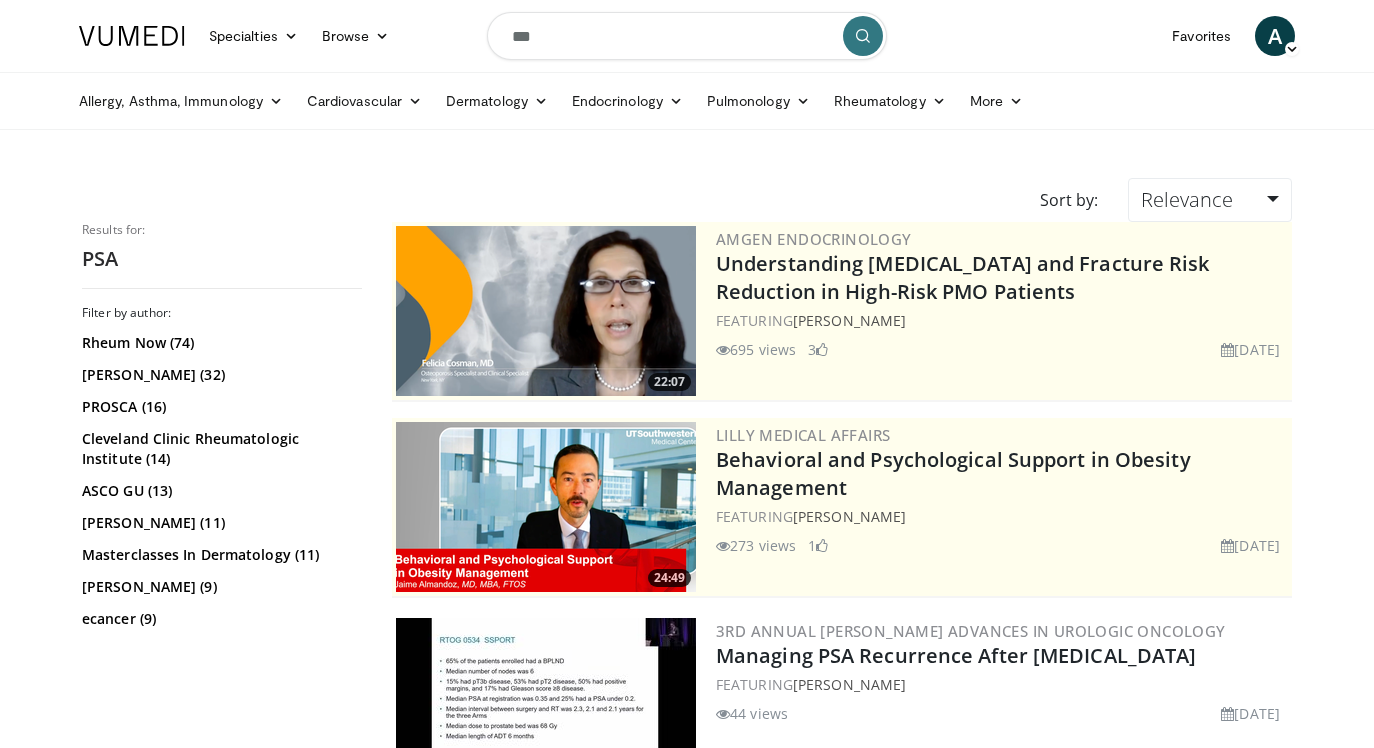 scroll, scrollTop: 0, scrollLeft: 0, axis: both 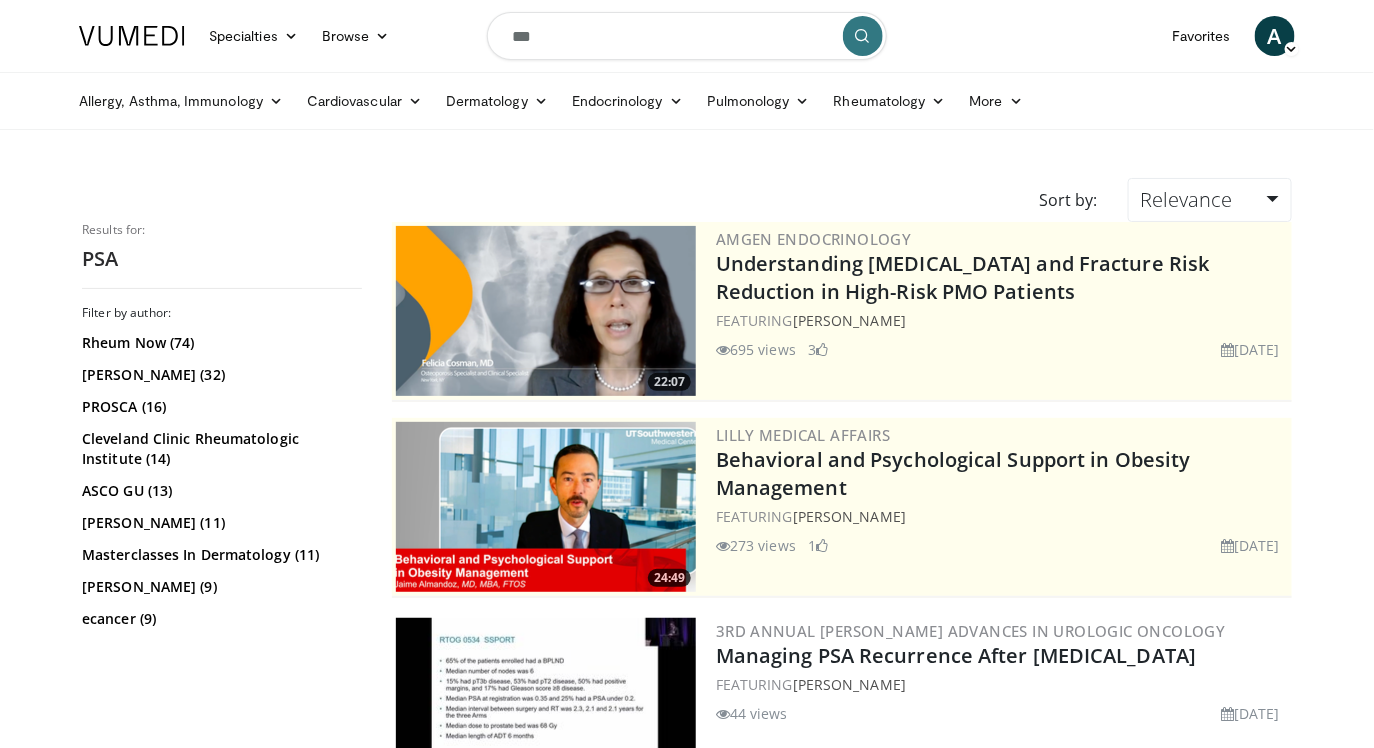 click at bounding box center [546, 507] 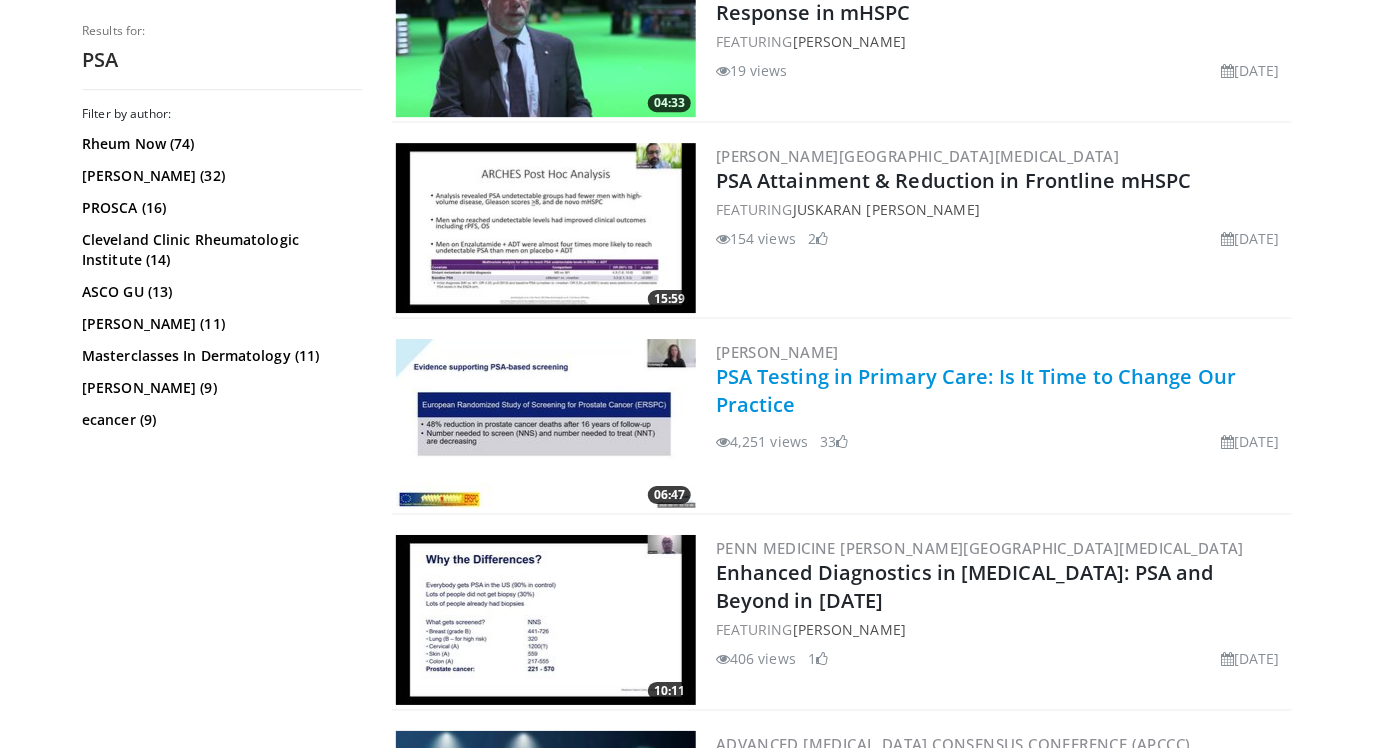 scroll, scrollTop: 2049, scrollLeft: 0, axis: vertical 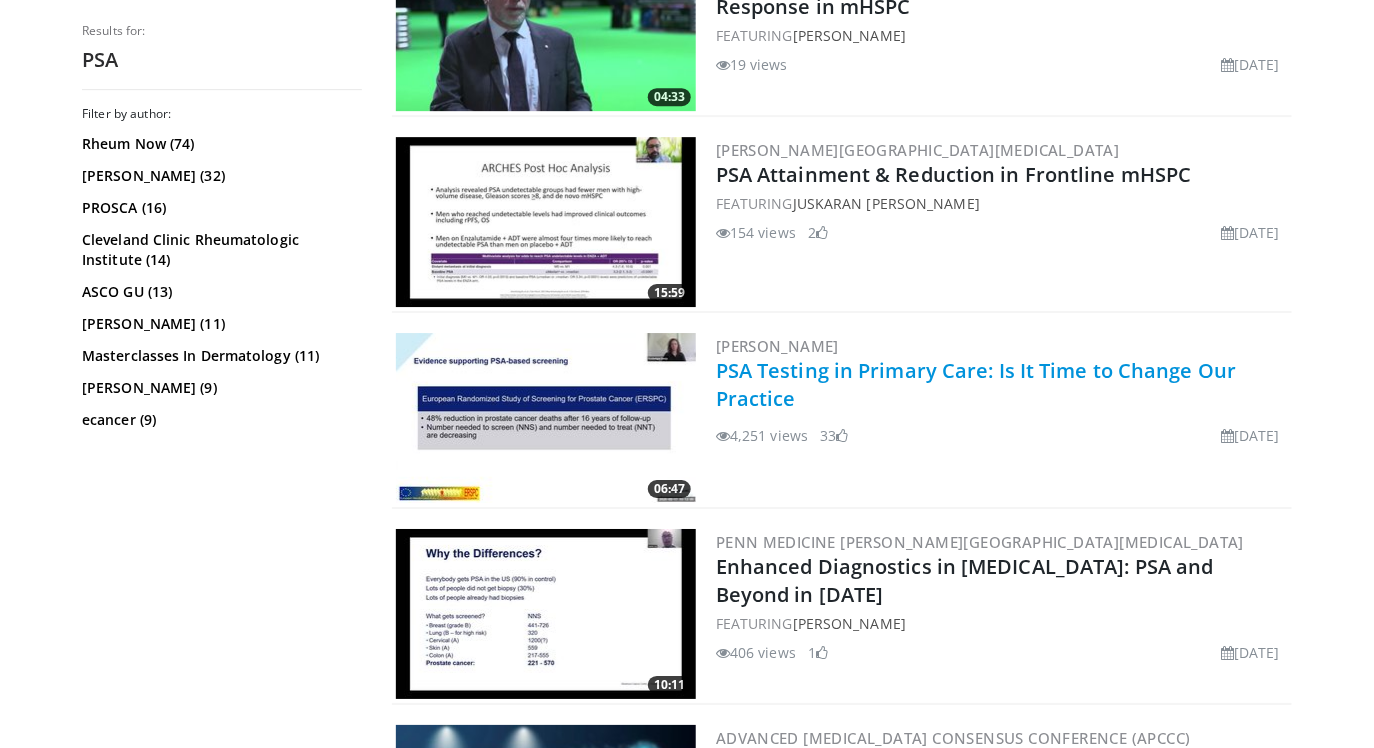 click on "PSA Testing in Primary Care: Is It Time to Change Our Practice" at bounding box center (976, 384) 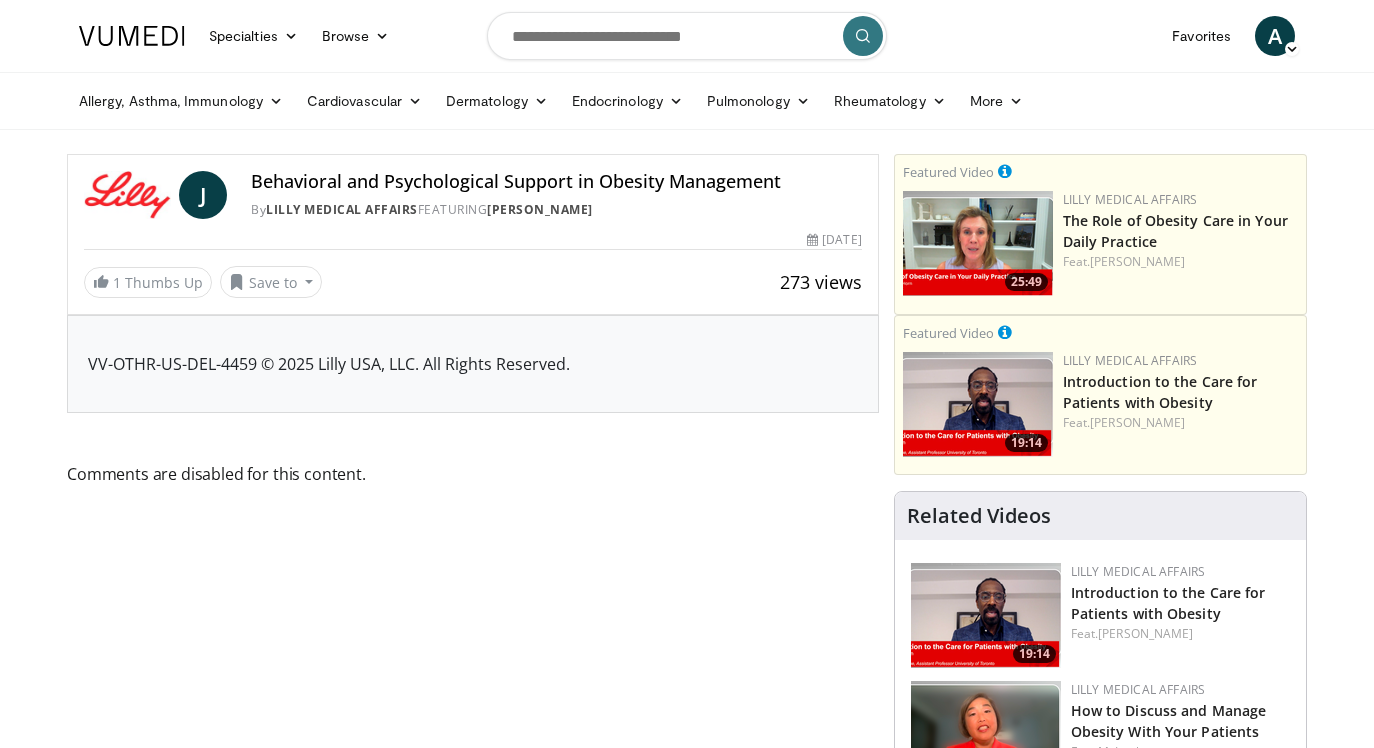 scroll, scrollTop: 0, scrollLeft: 0, axis: both 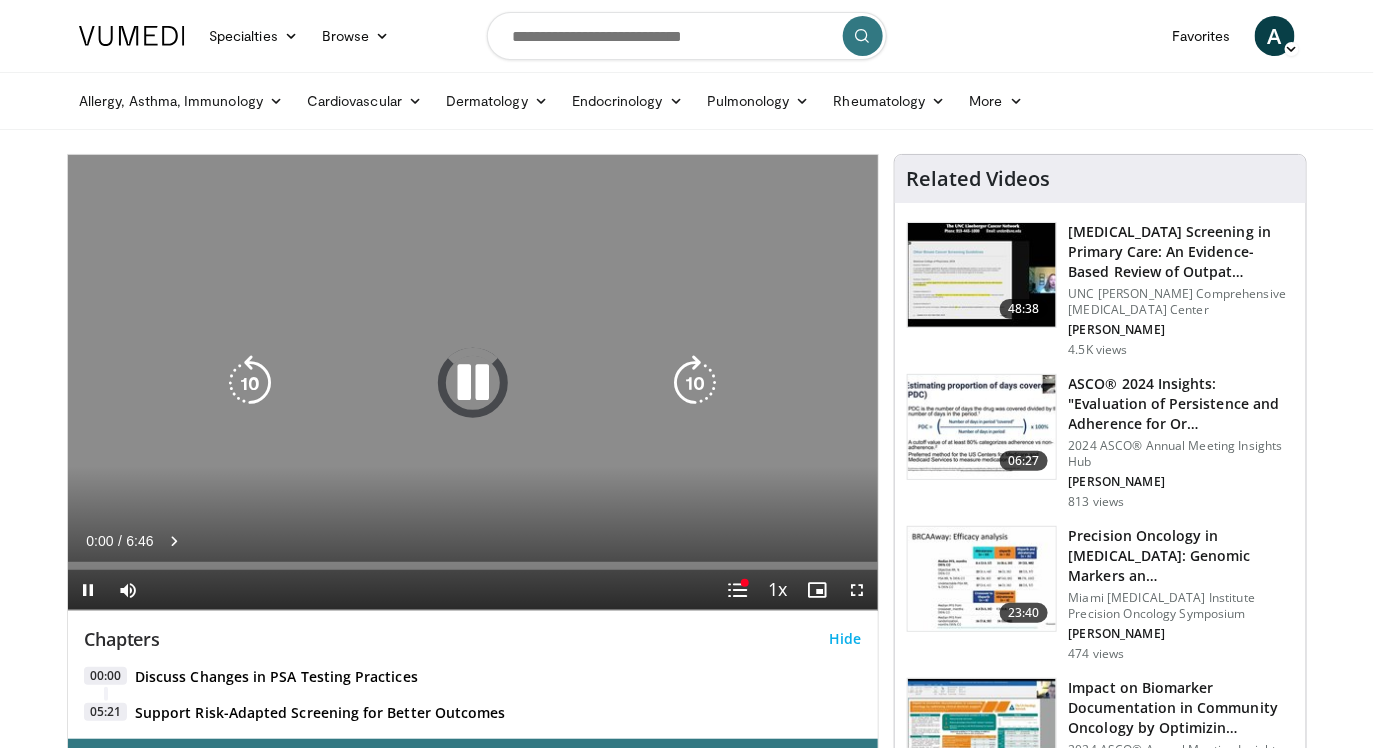 click at bounding box center (473, 383) 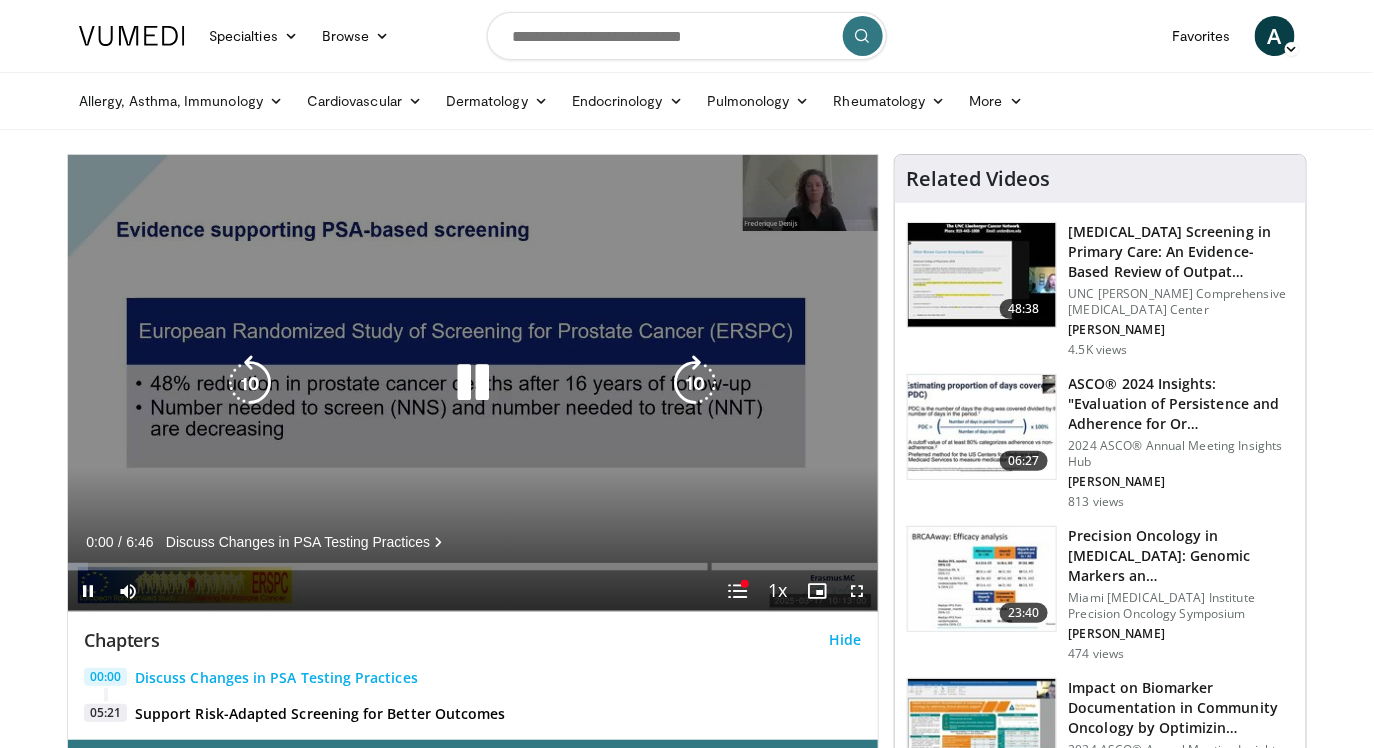 click at bounding box center (473, 383) 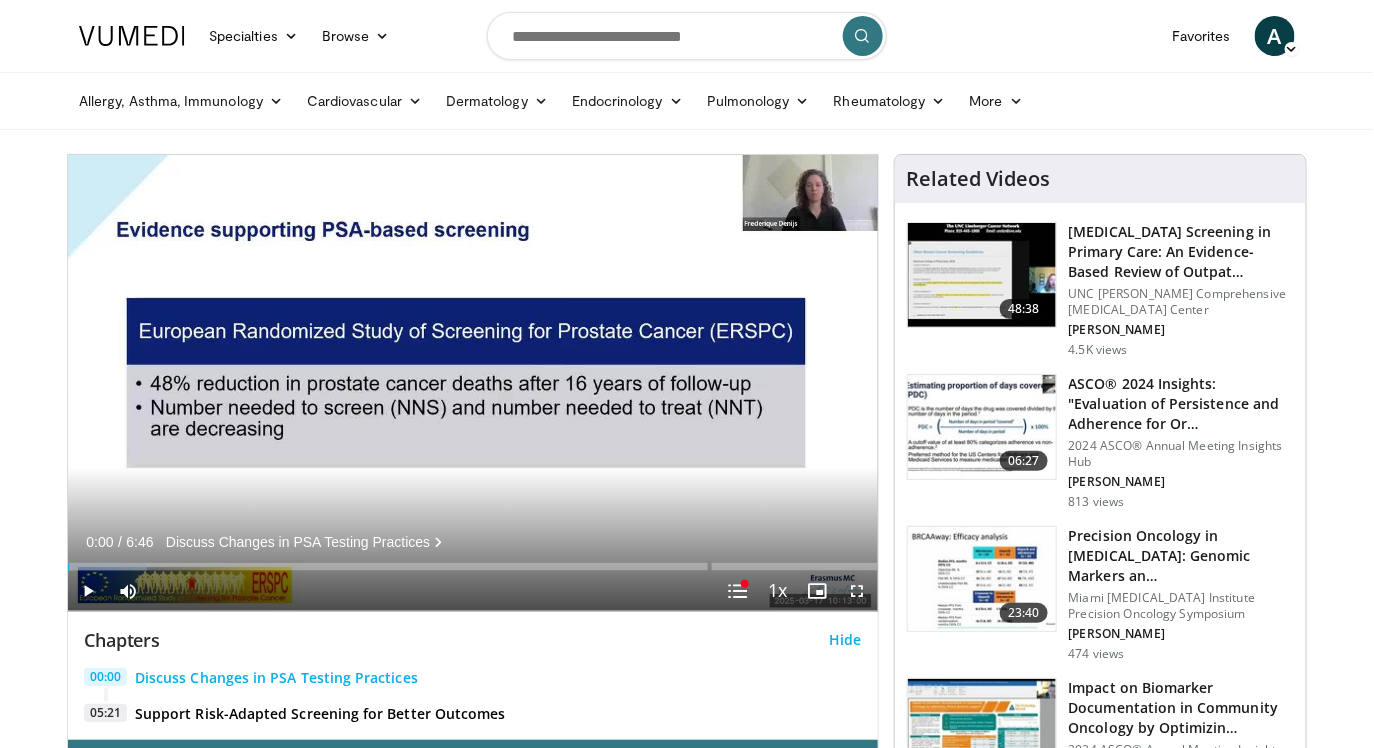 click at bounding box center [687, 36] 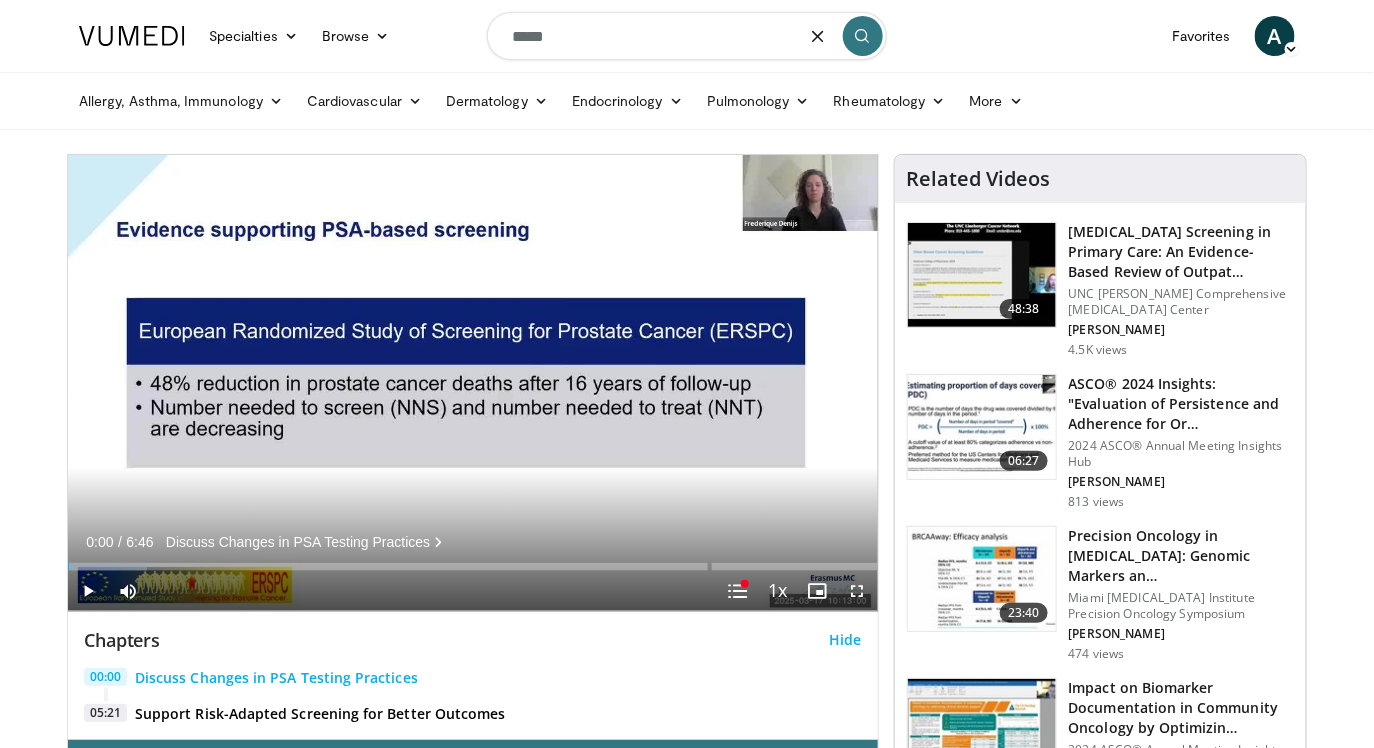 type on "*****" 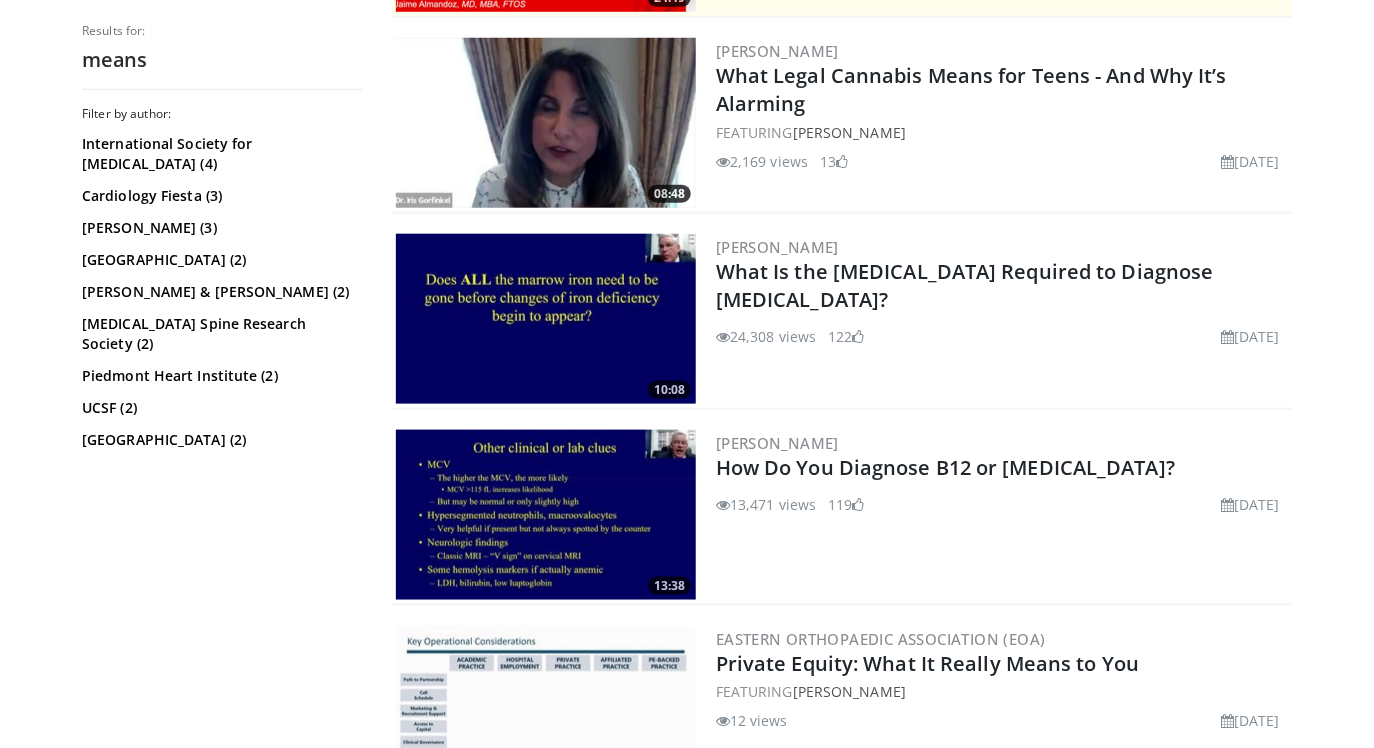 scroll, scrollTop: 581, scrollLeft: 0, axis: vertical 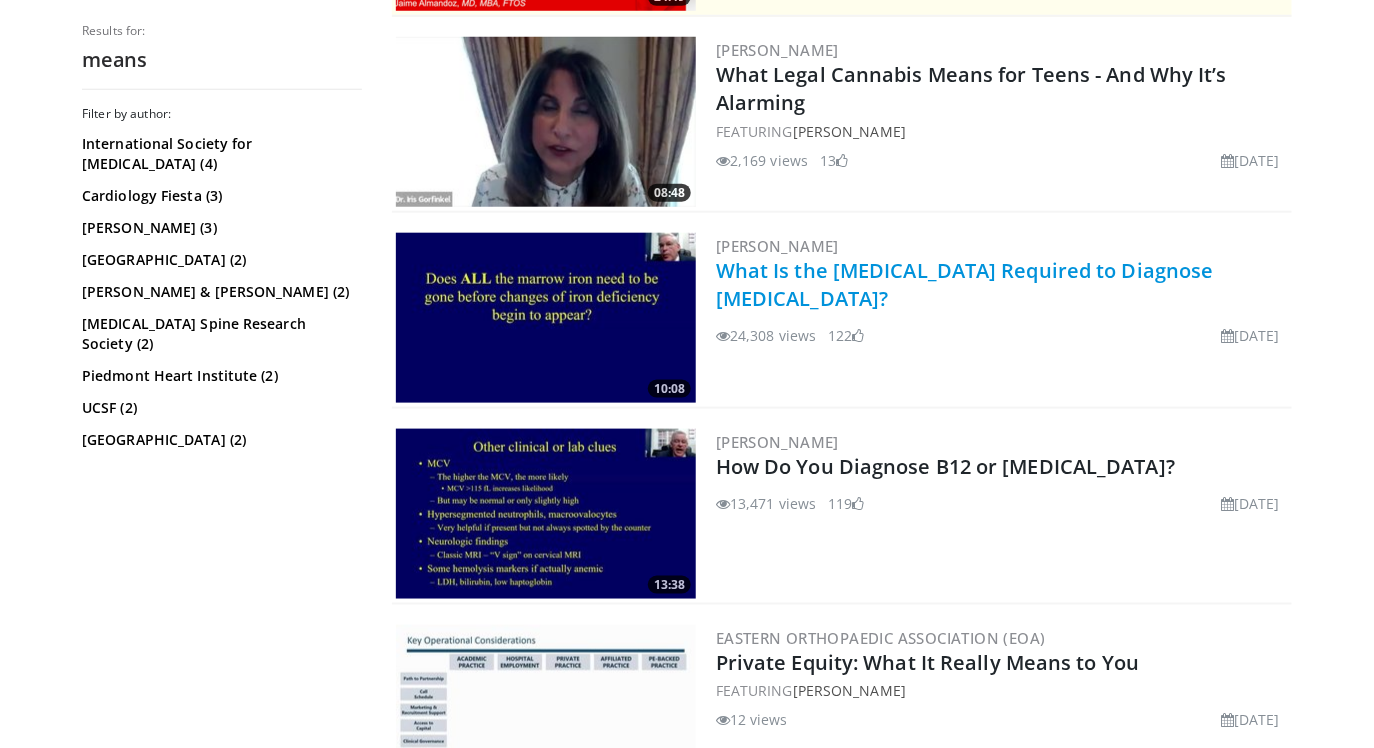 click on "What Is the Serum Ferritin Level Required to Diagnose Iron Deficiency?" at bounding box center [965, 284] 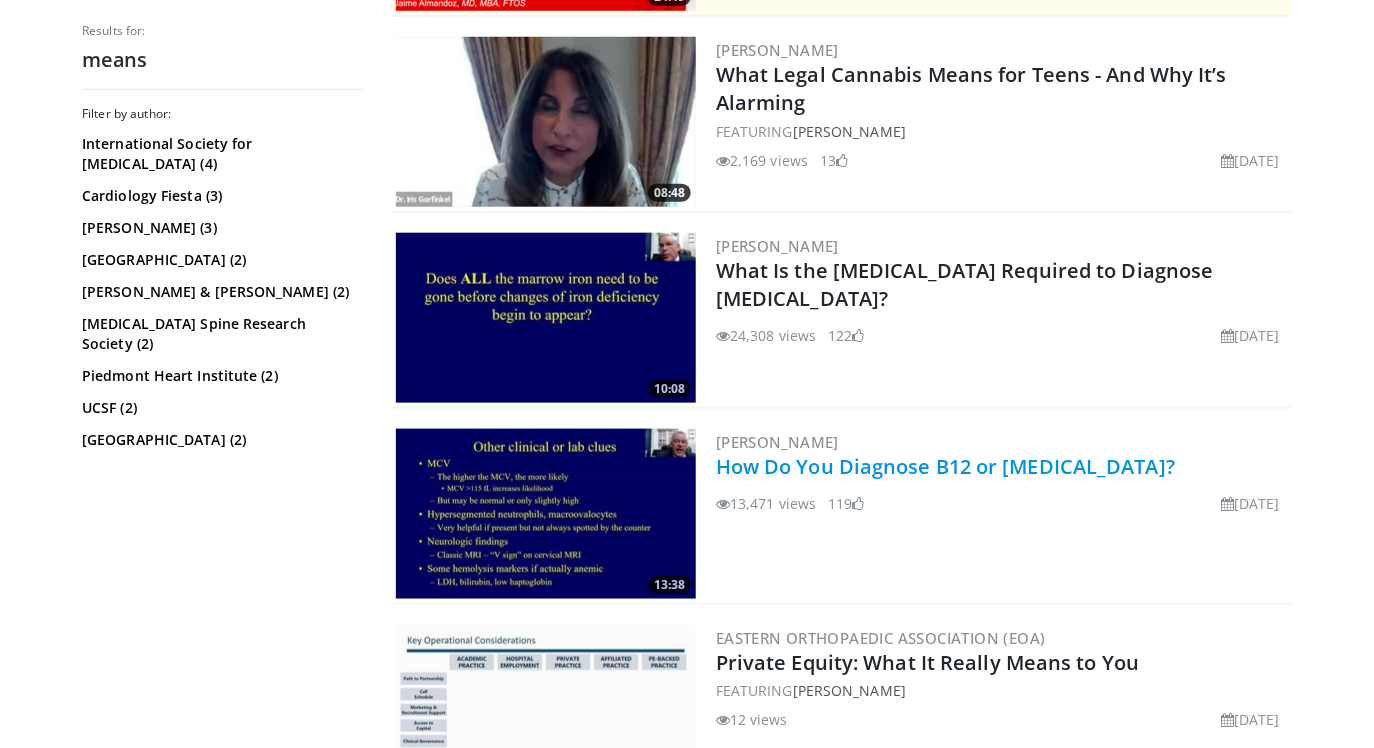click on "How Do You Diagnose B12 or [MEDICAL_DATA]?" at bounding box center [945, 466] 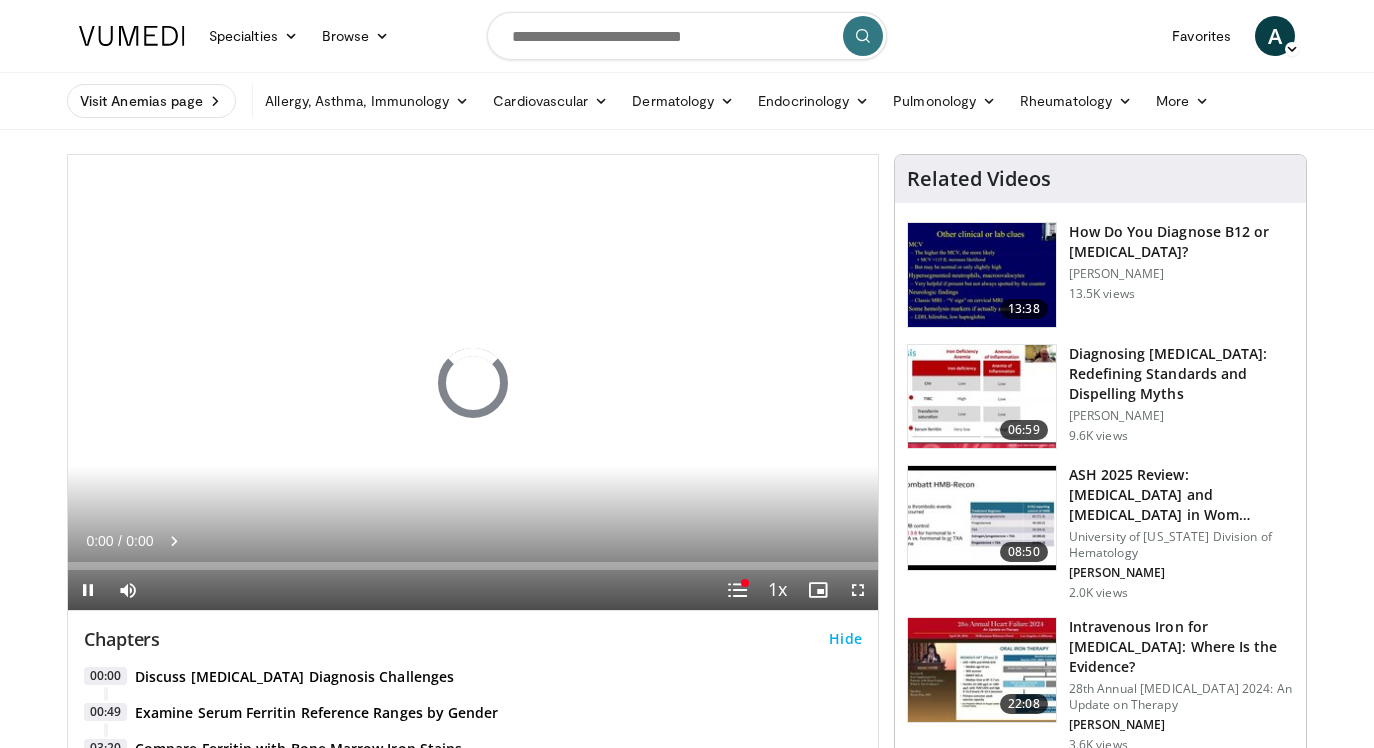 scroll, scrollTop: 0, scrollLeft: 0, axis: both 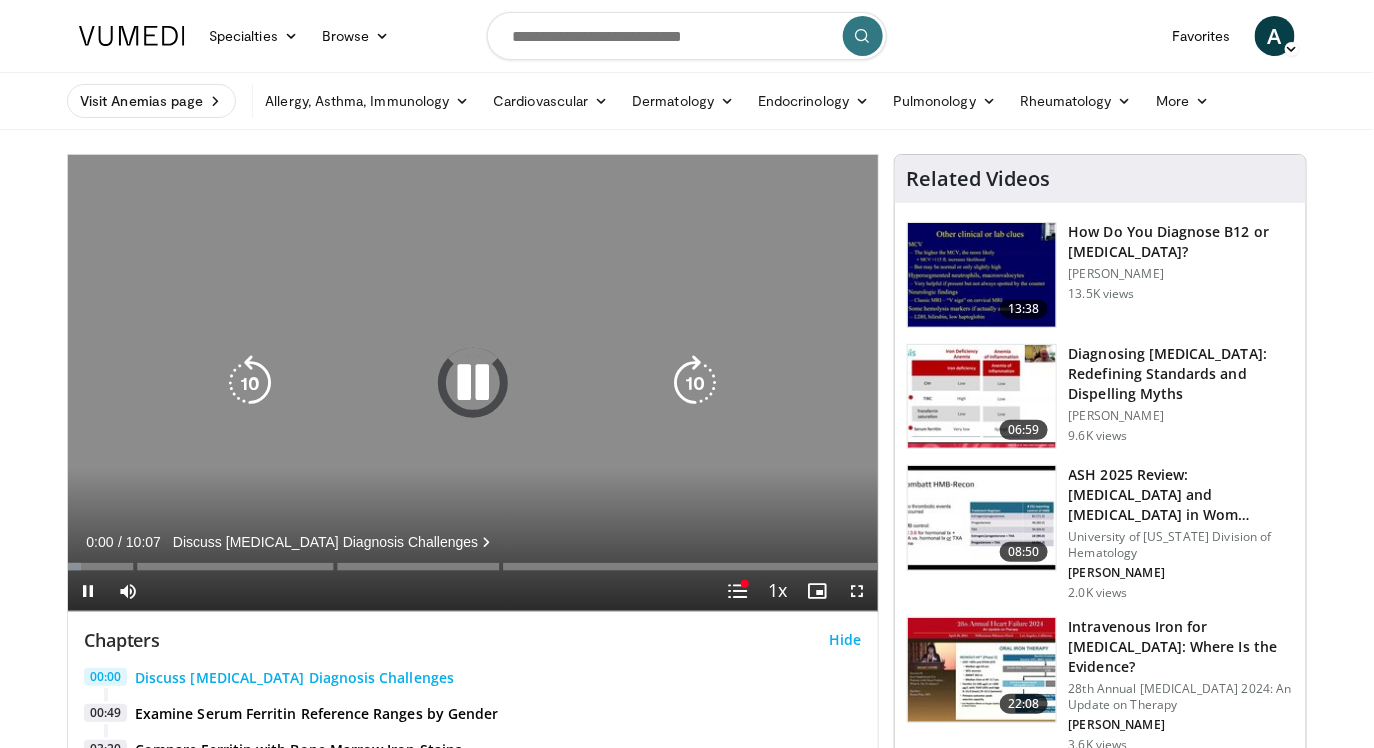 click at bounding box center (473, 383) 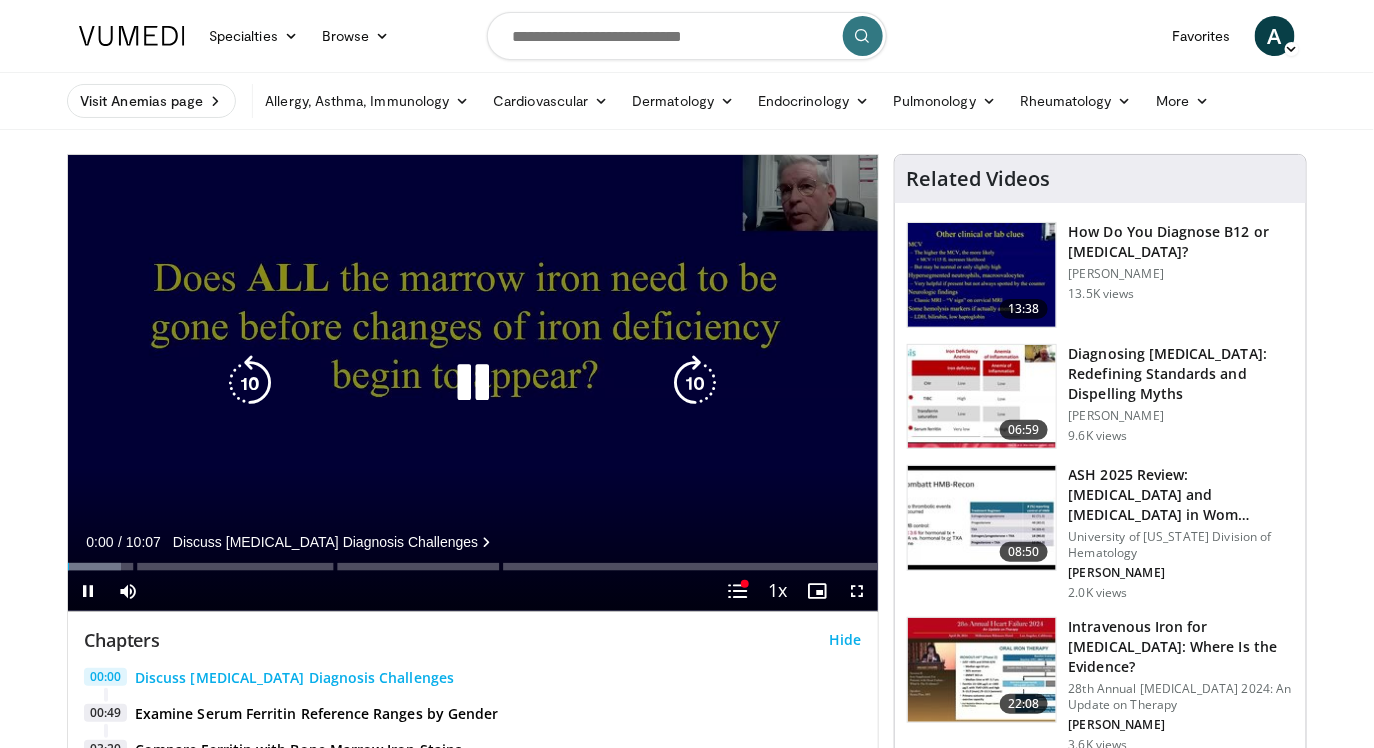 click at bounding box center (473, 383) 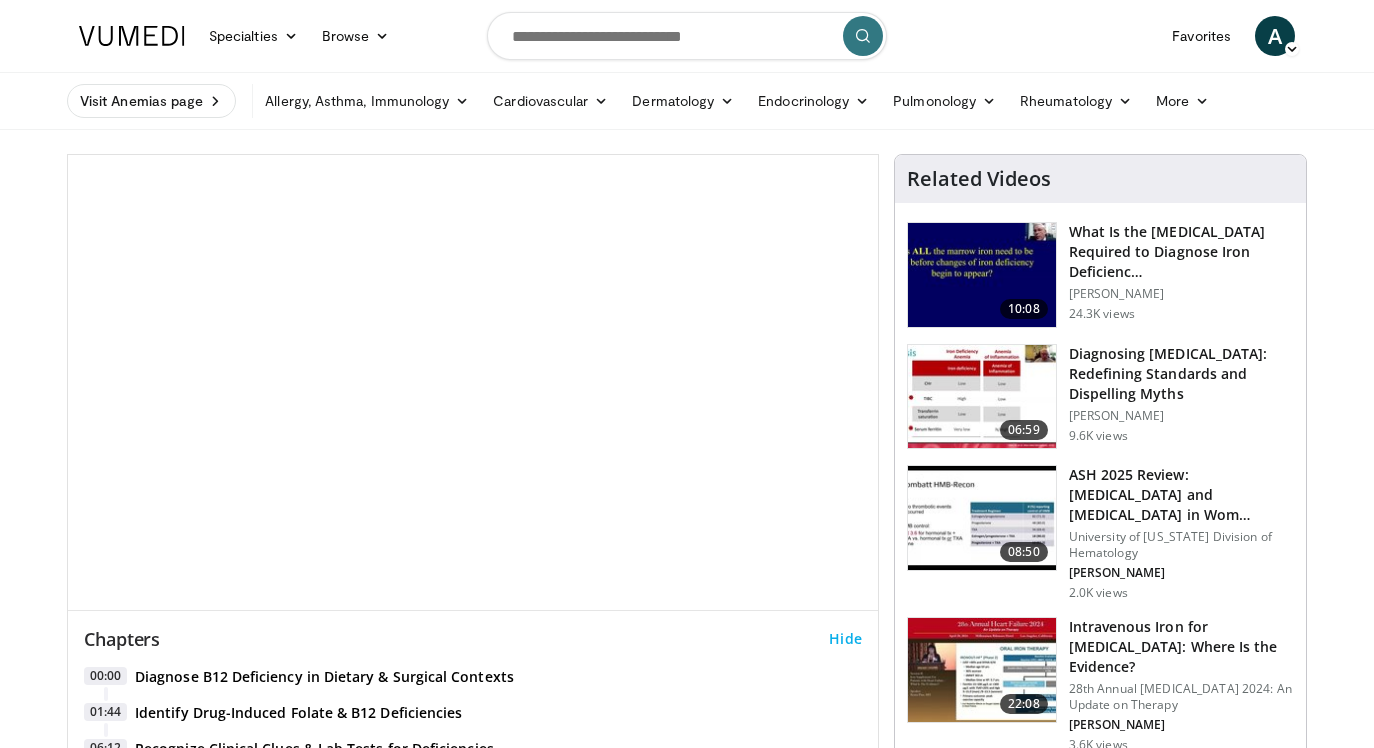 scroll, scrollTop: 0, scrollLeft: 0, axis: both 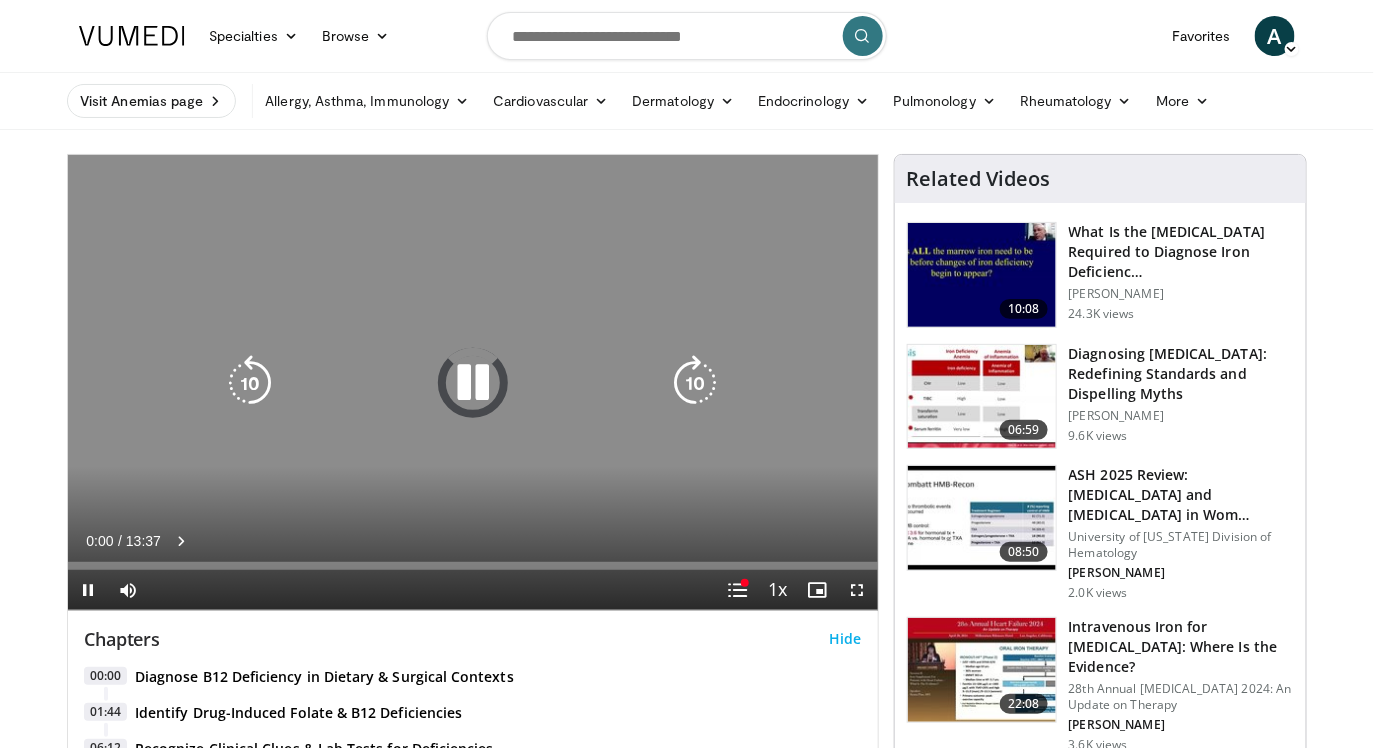 click at bounding box center (473, 383) 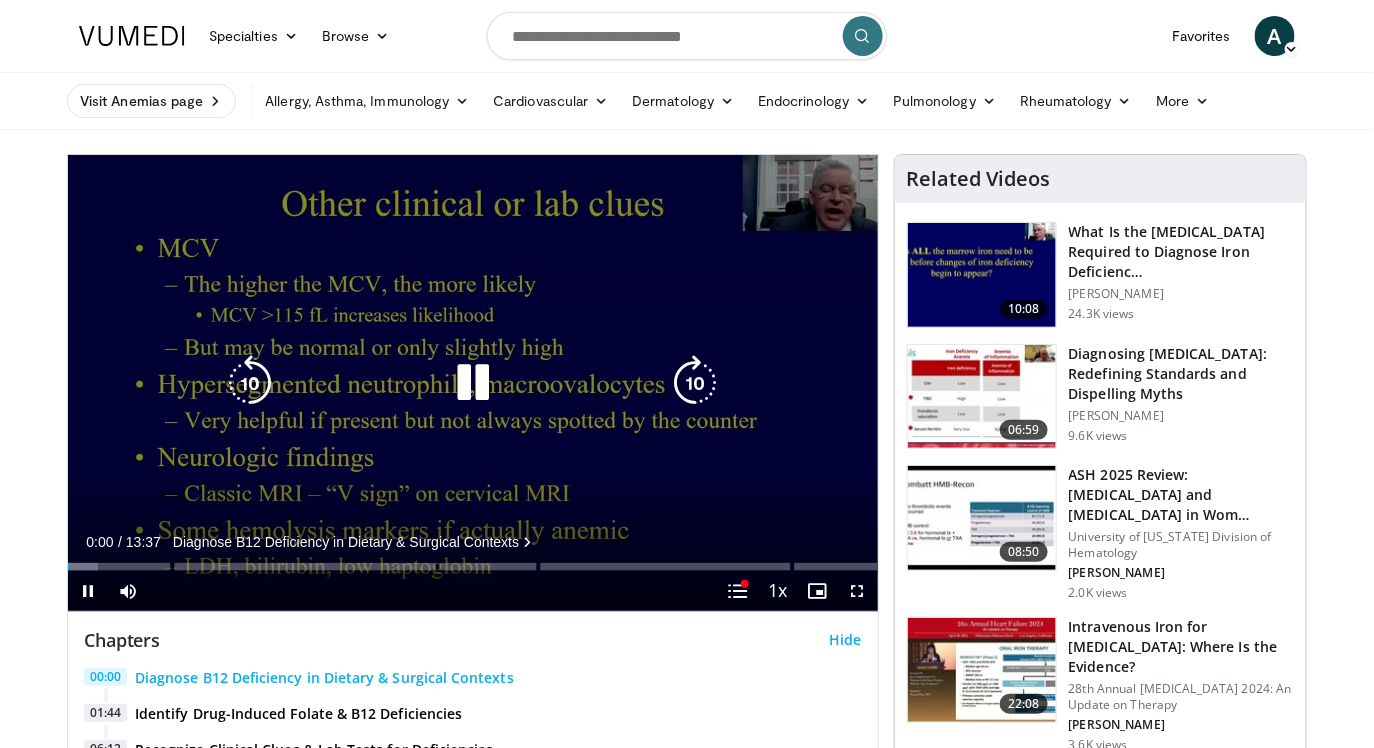 click at bounding box center (473, 383) 